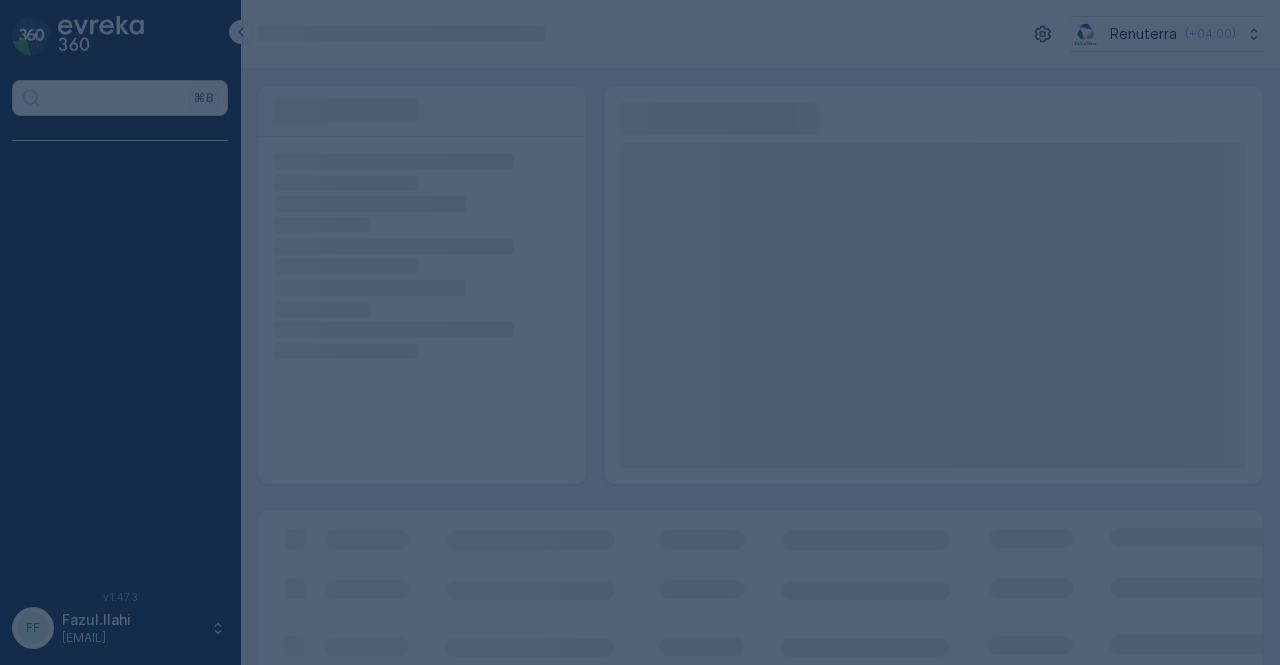 scroll, scrollTop: 0, scrollLeft: 0, axis: both 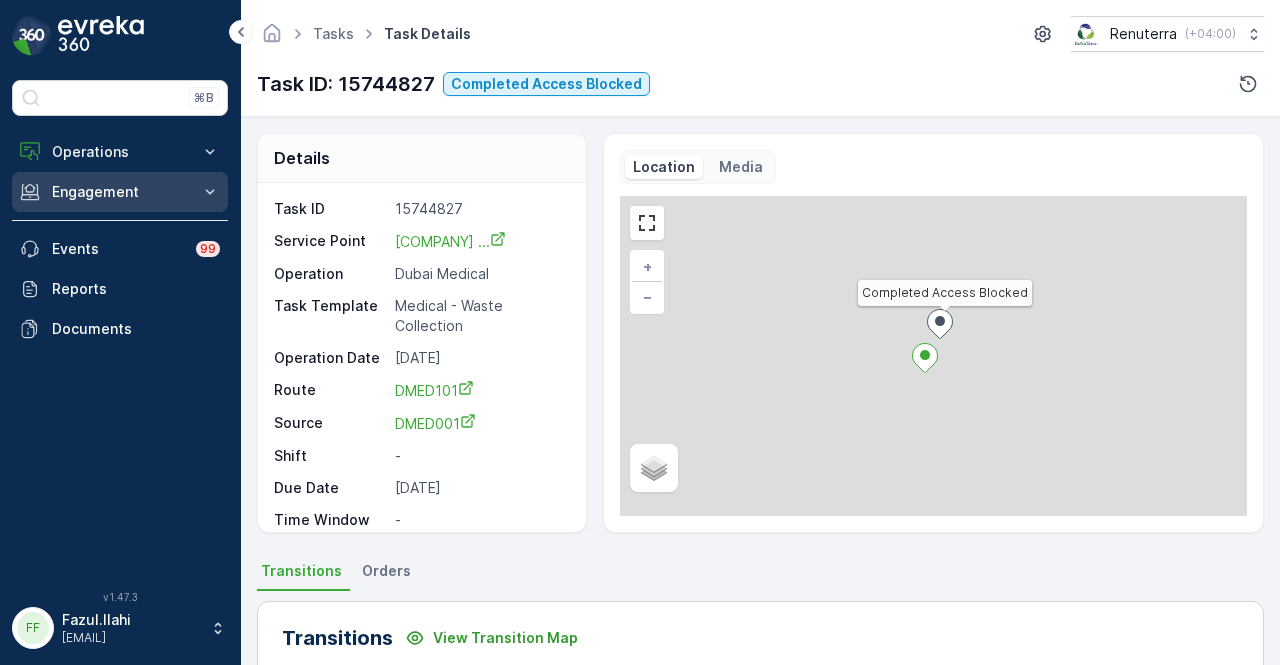 click on "Engagement" at bounding box center (120, 192) 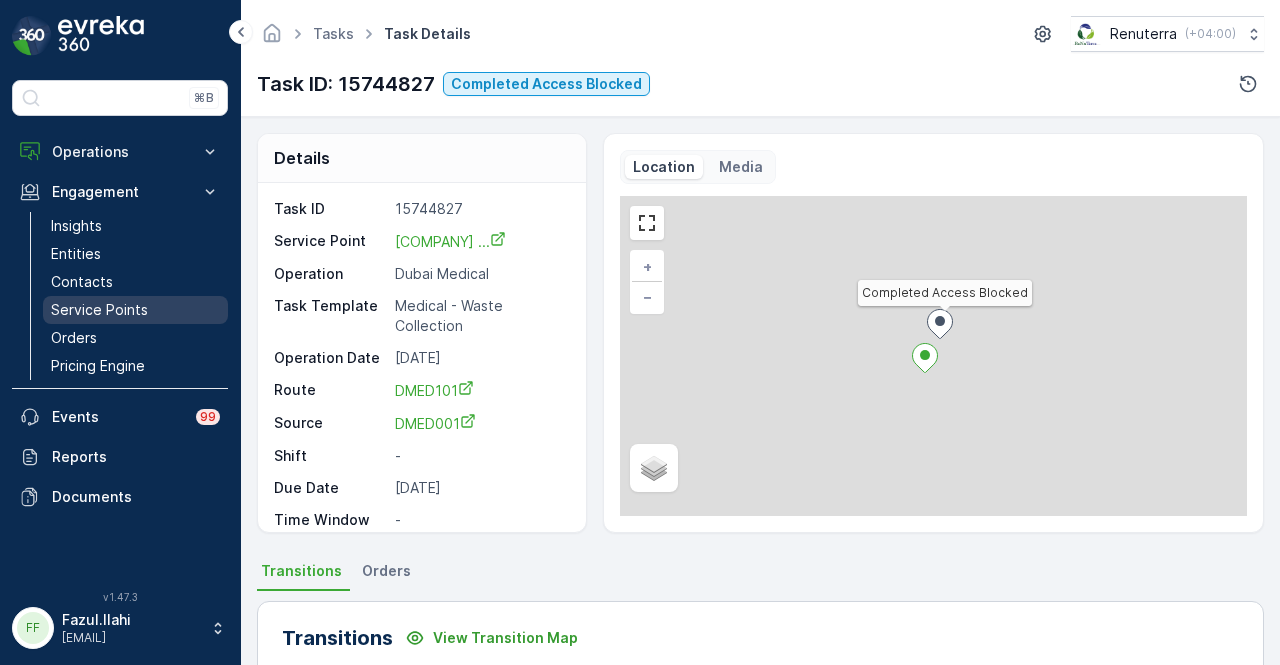 click on "Service Points" at bounding box center [99, 310] 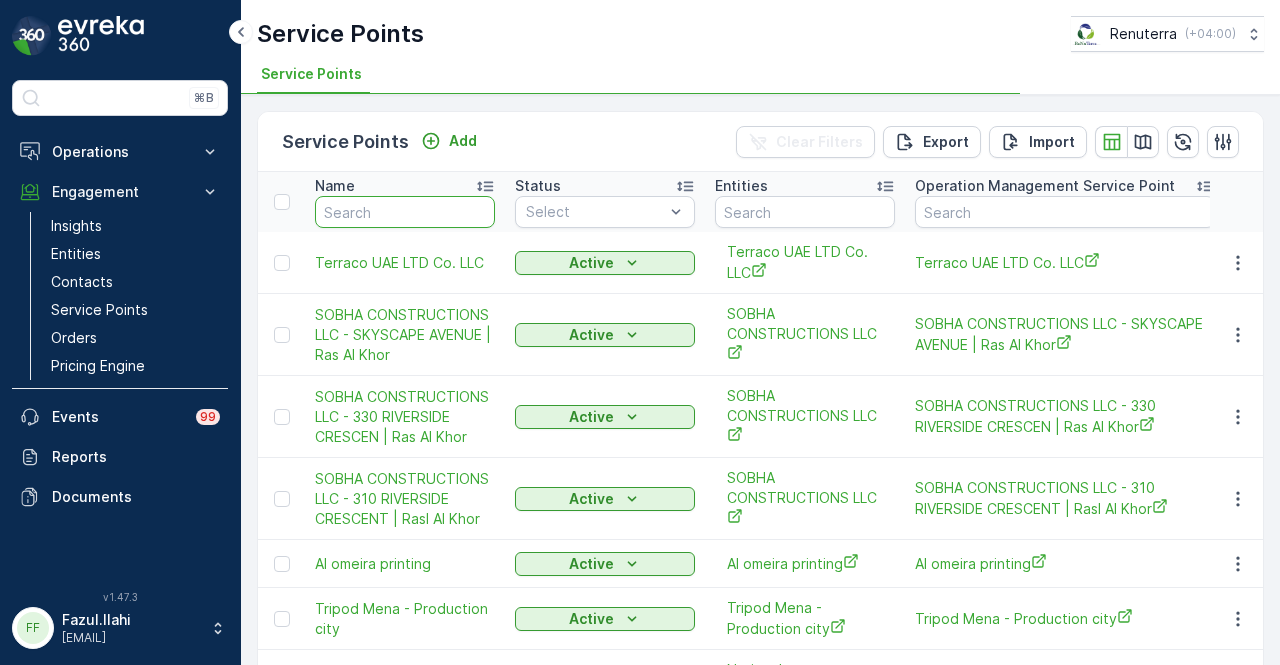 click at bounding box center (405, 212) 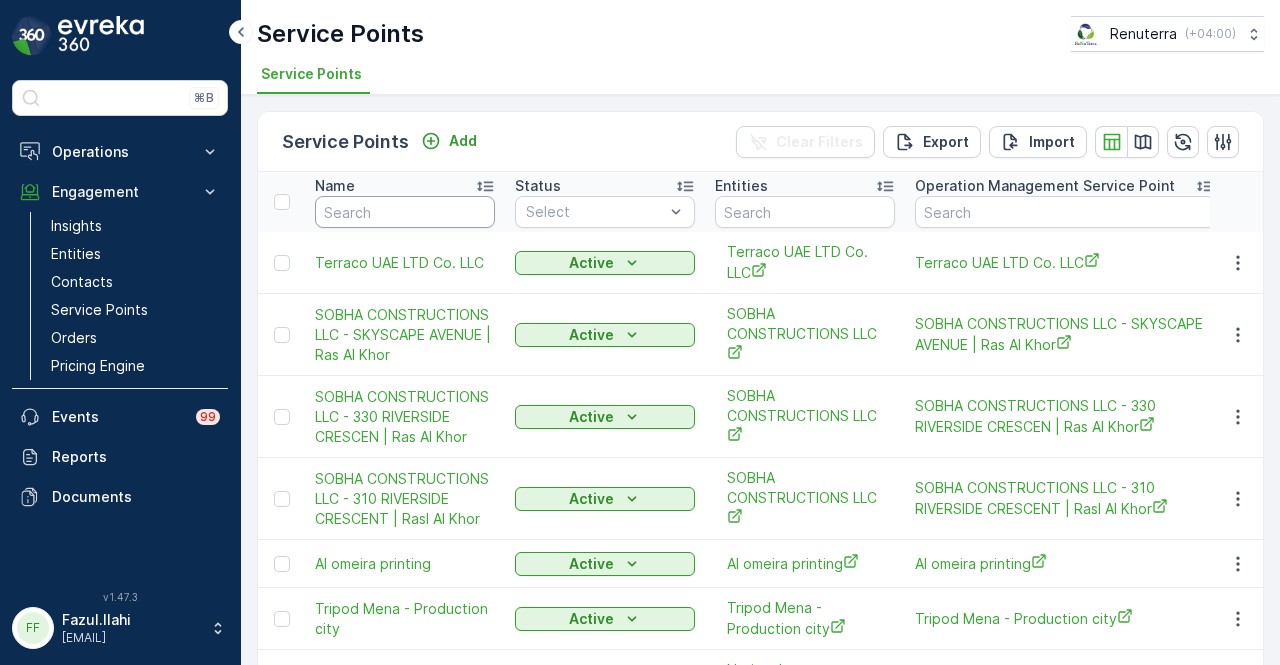 click at bounding box center (405, 212) 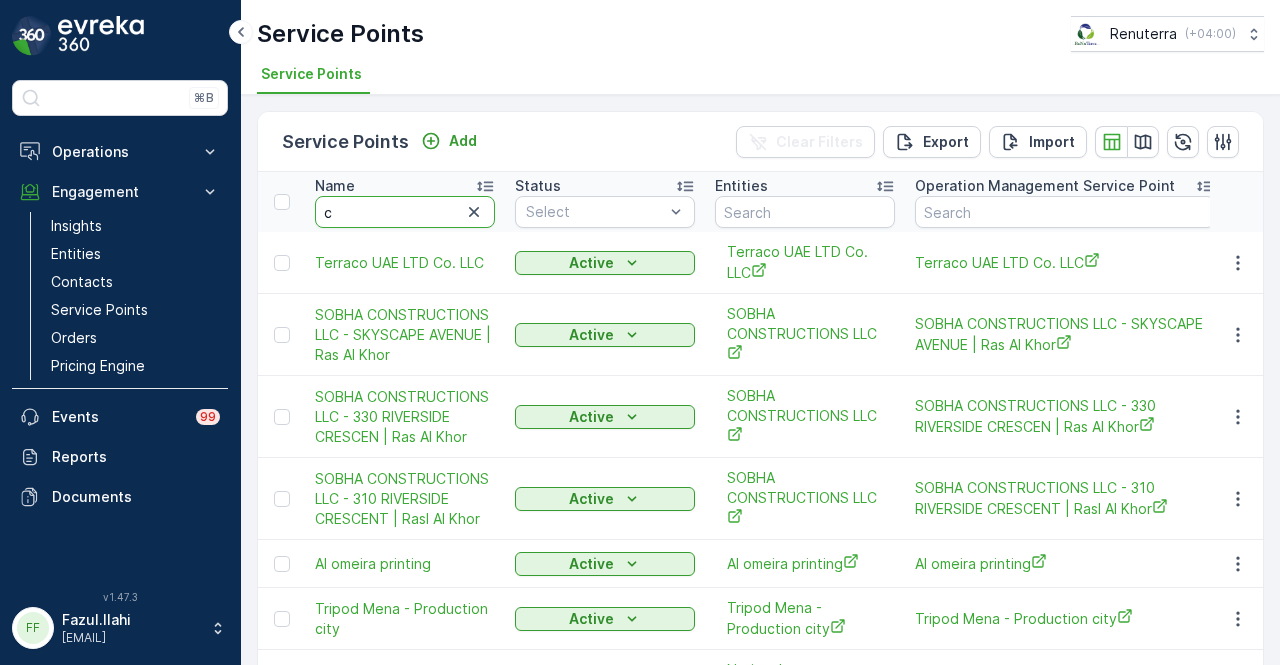 type on "ca" 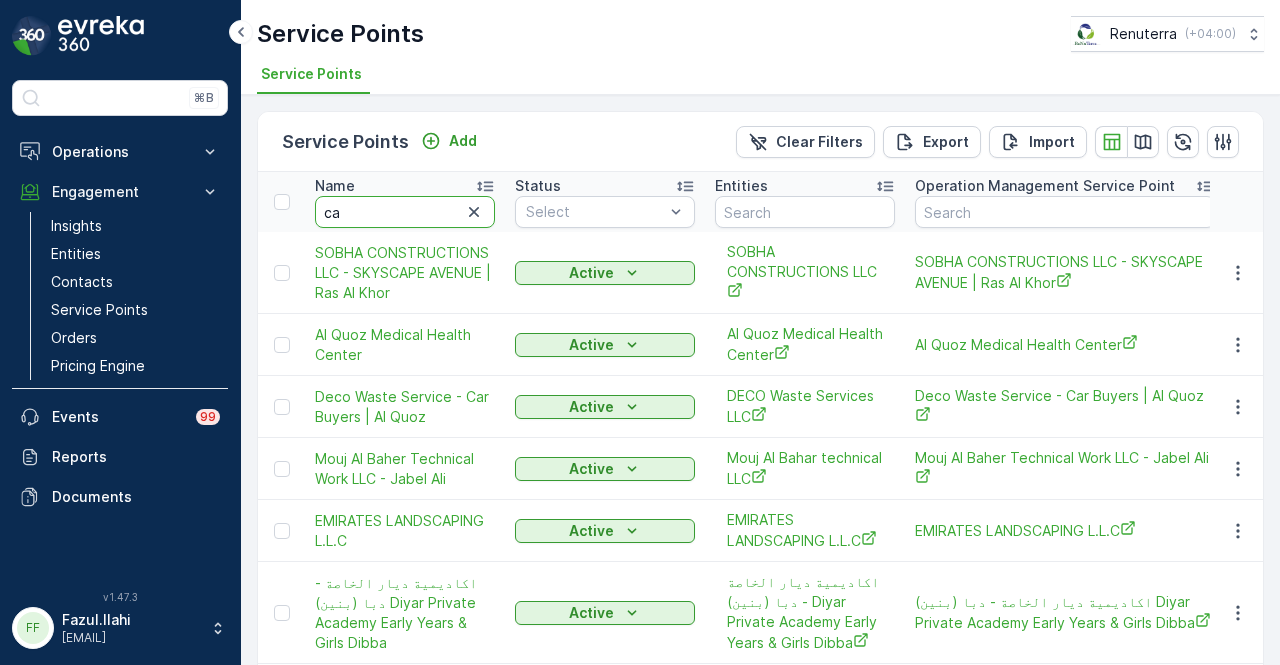 click on "ca" at bounding box center [405, 212] 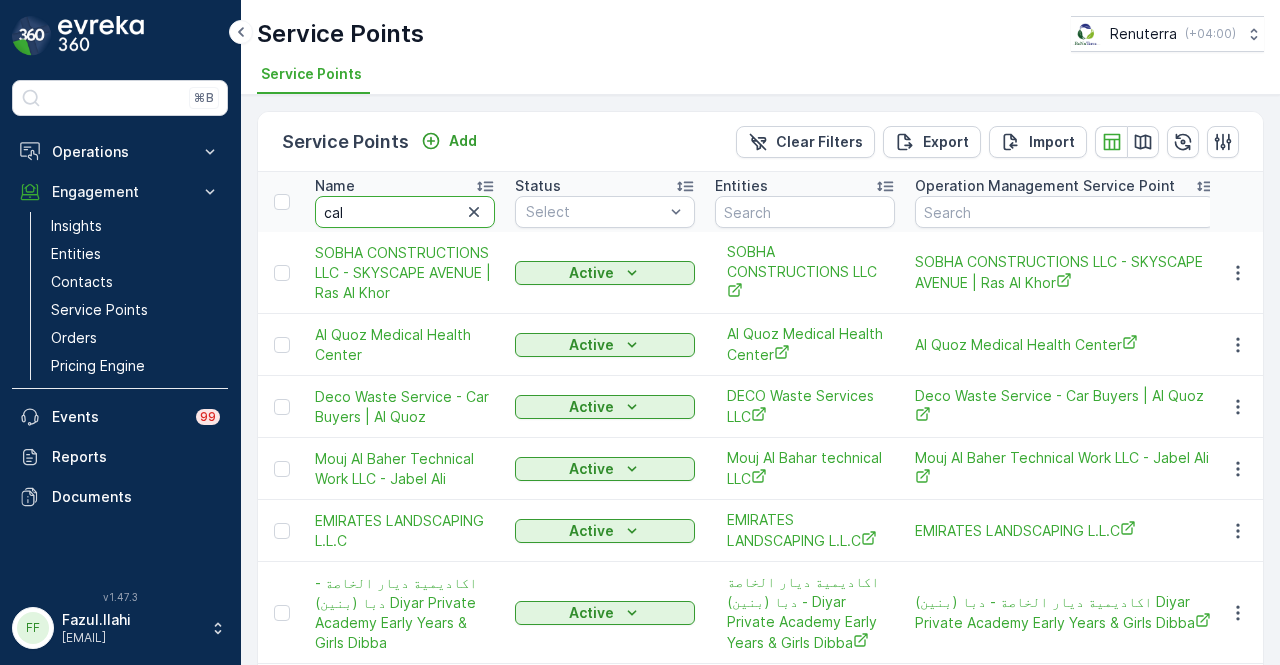 type on "cali" 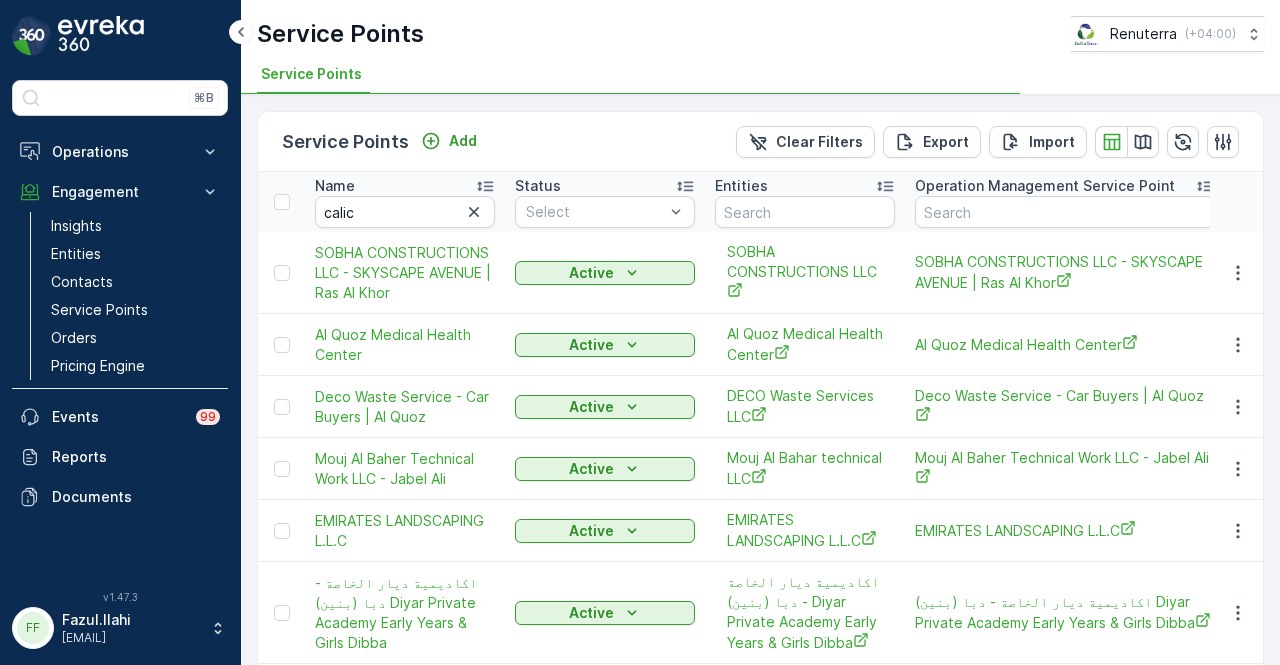 type on "cali" 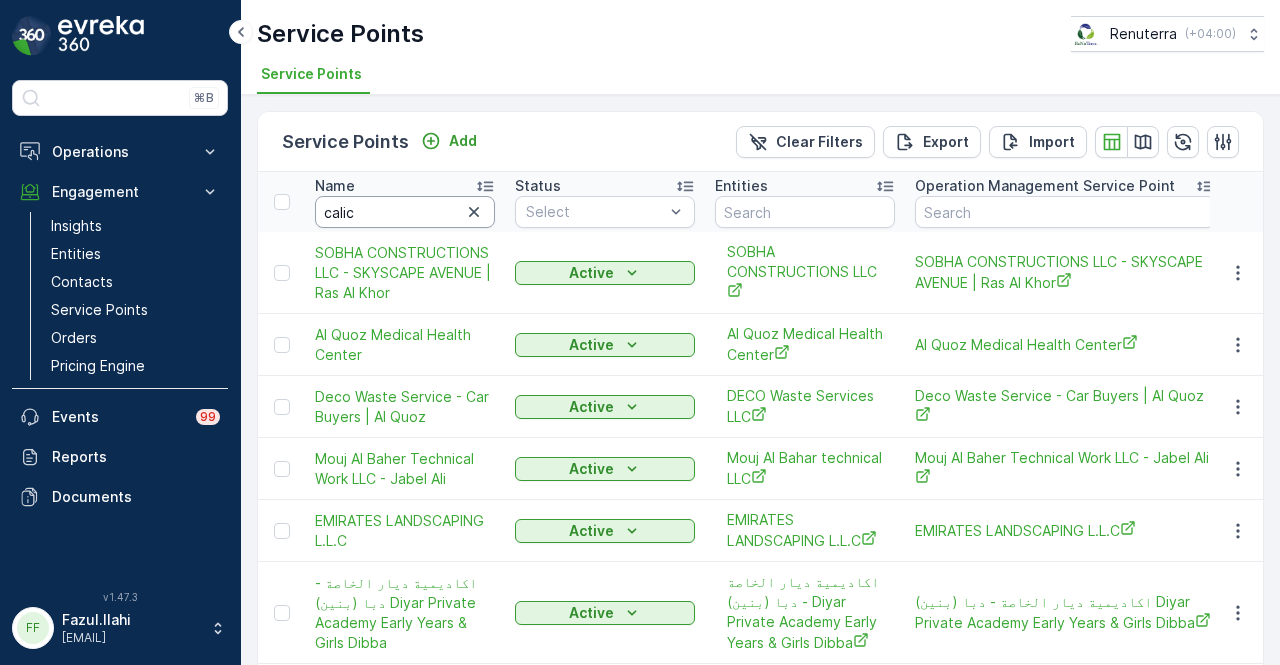type on "calic" 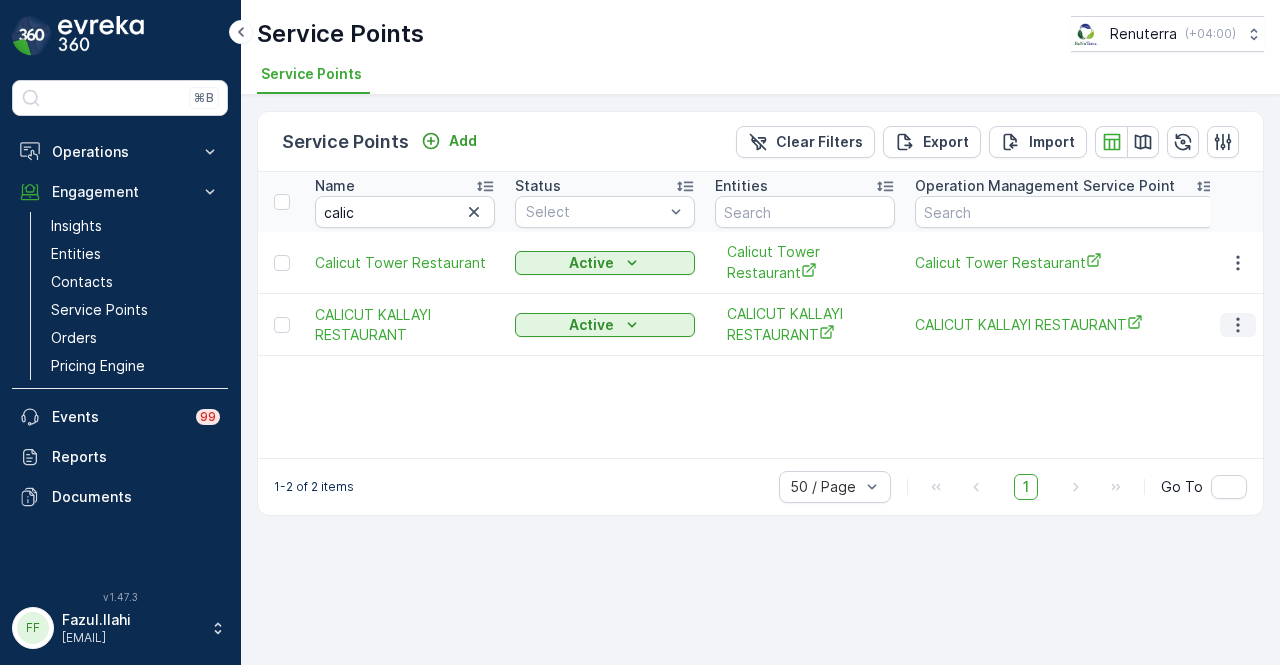 click 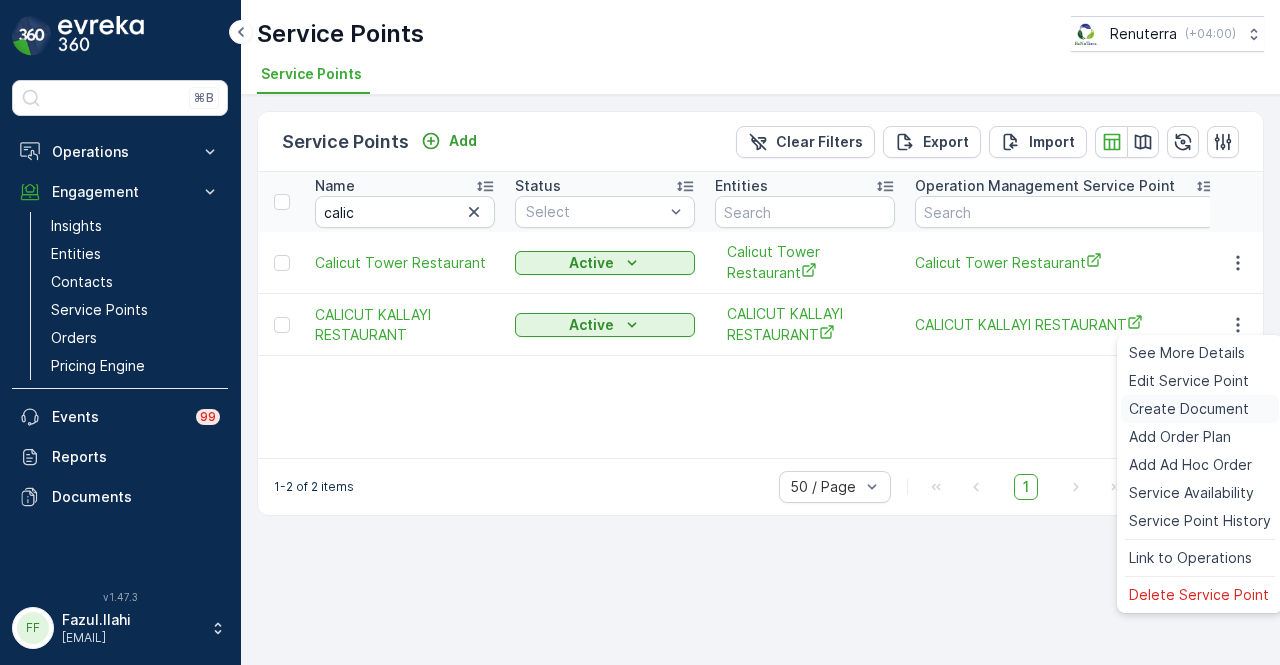 click on "Create Document" at bounding box center (1189, 409) 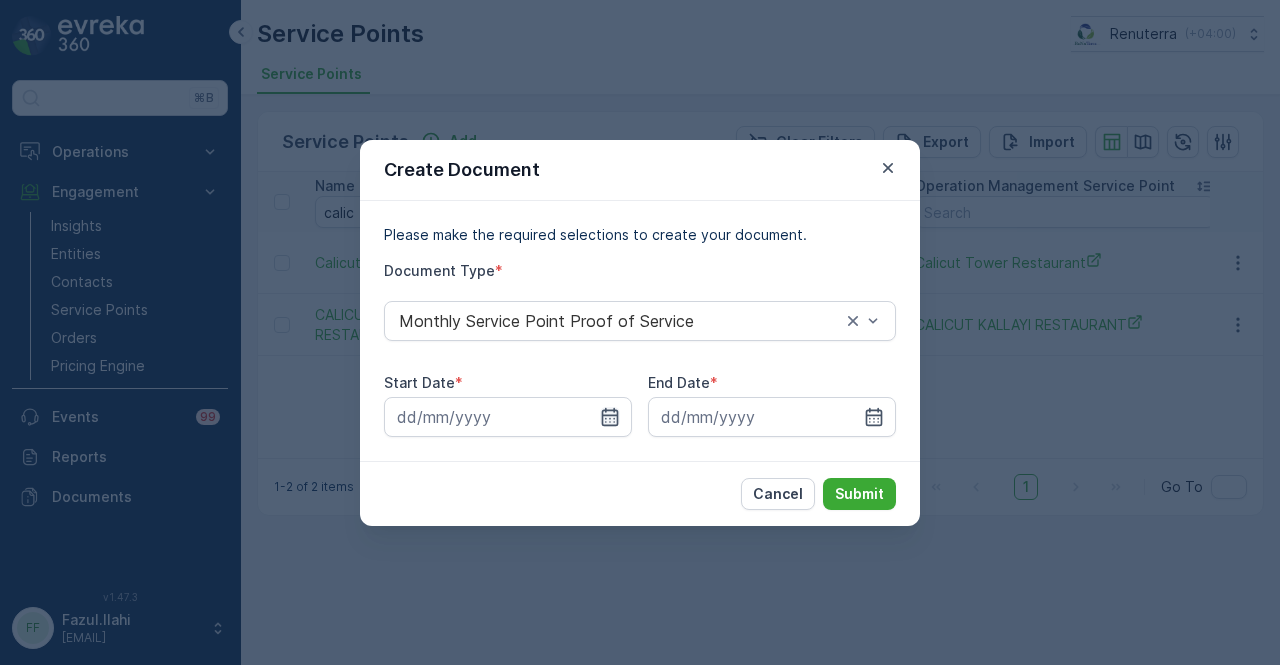 click 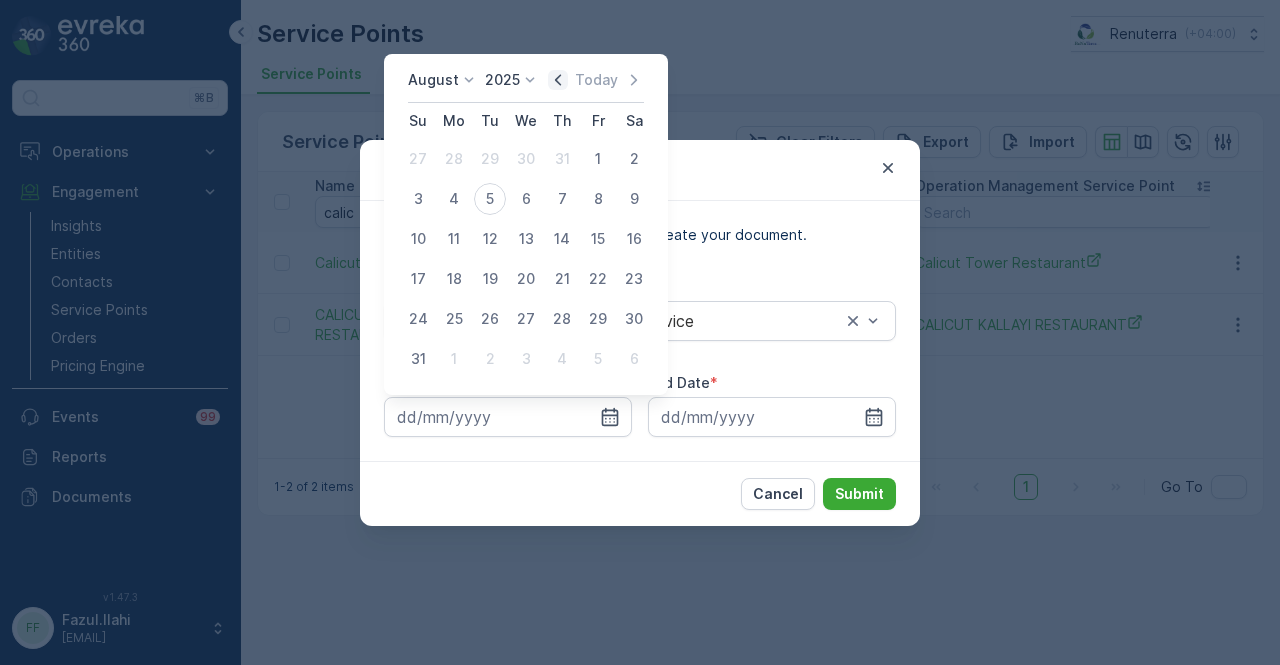 click 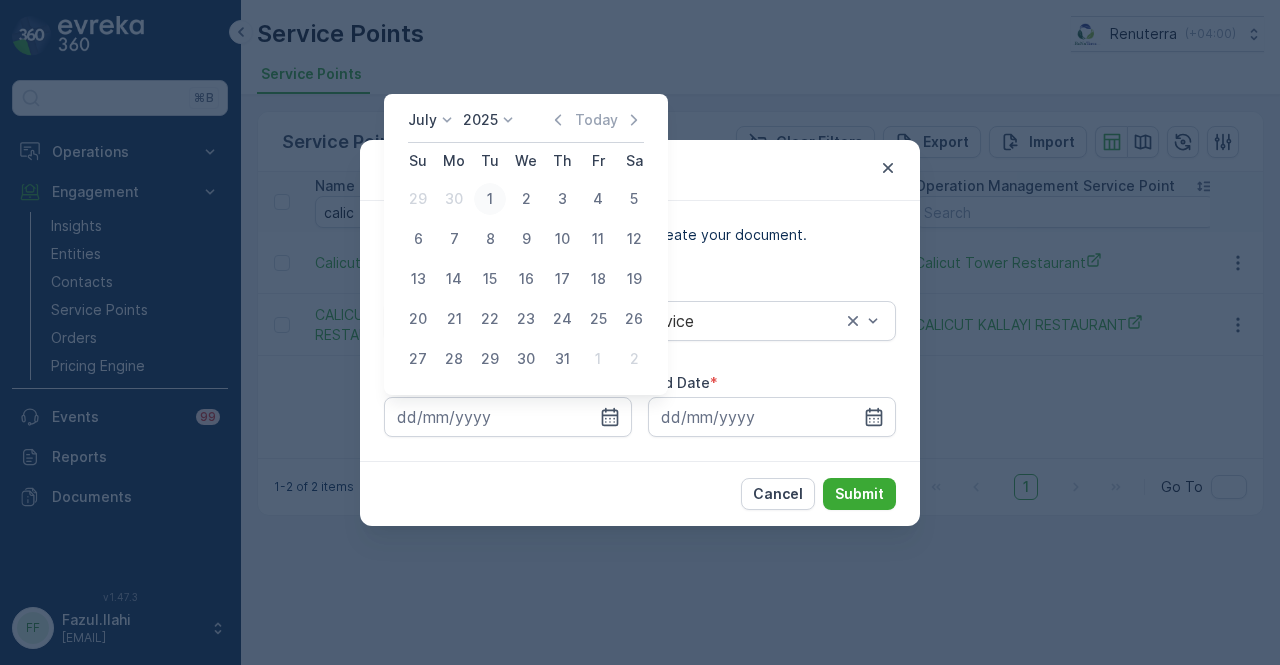 click on "1" at bounding box center [490, 199] 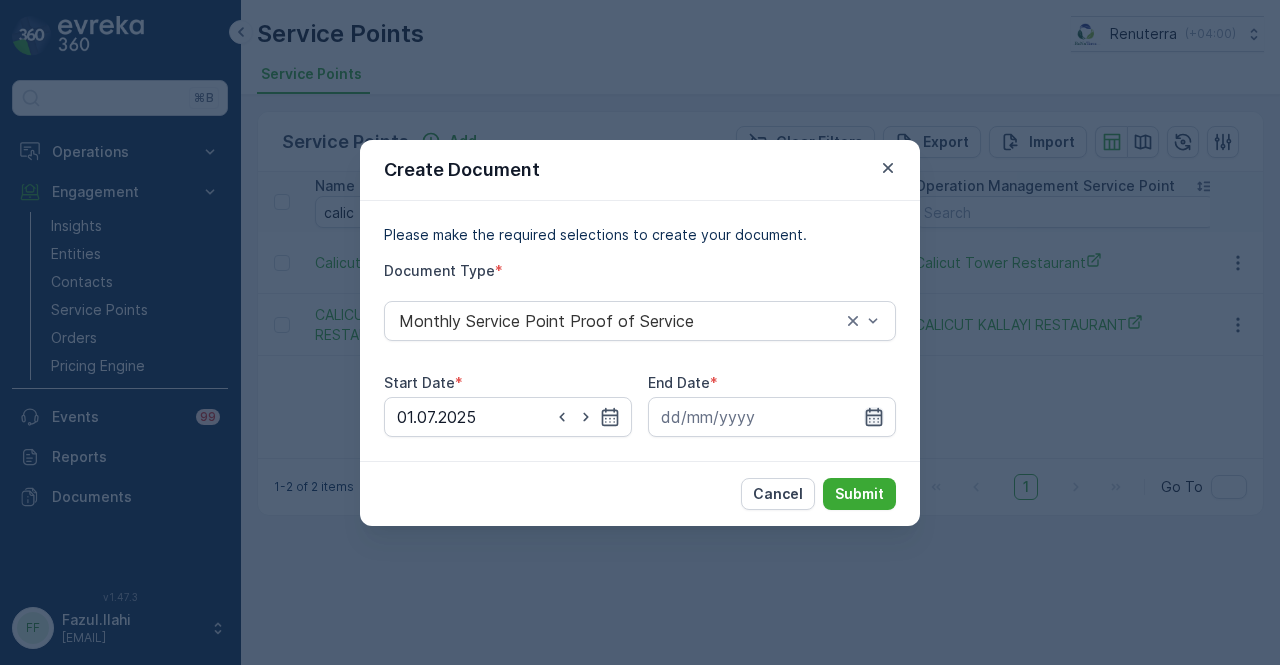 click 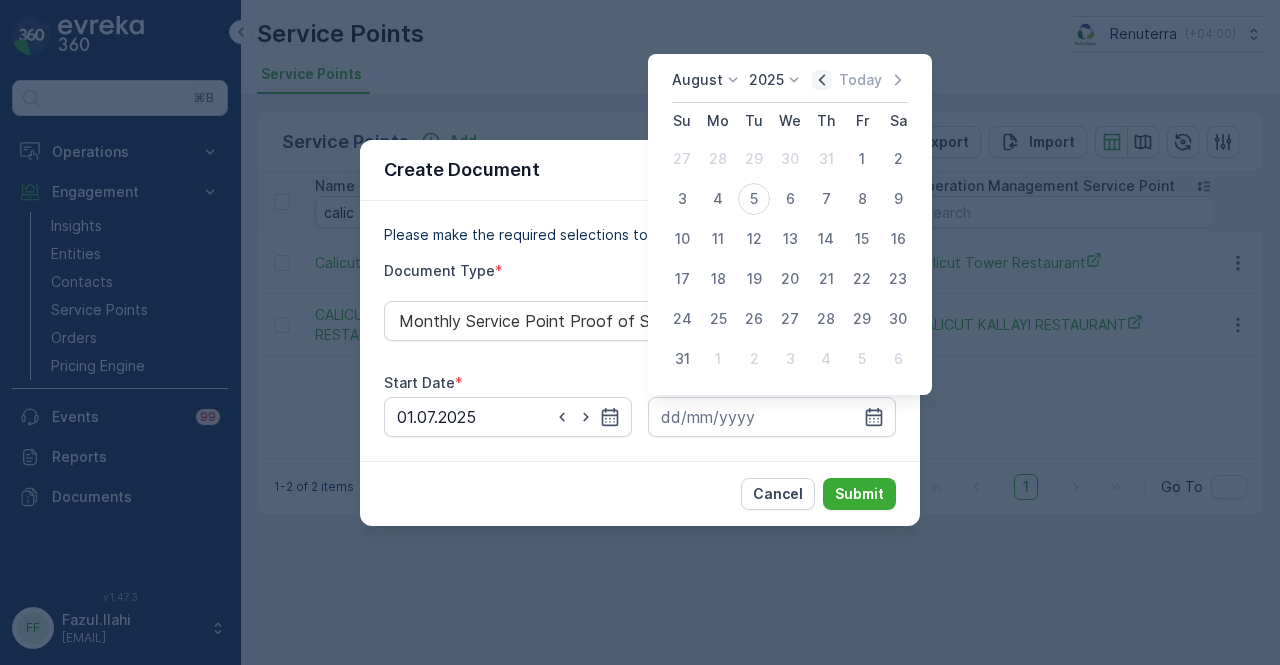 click 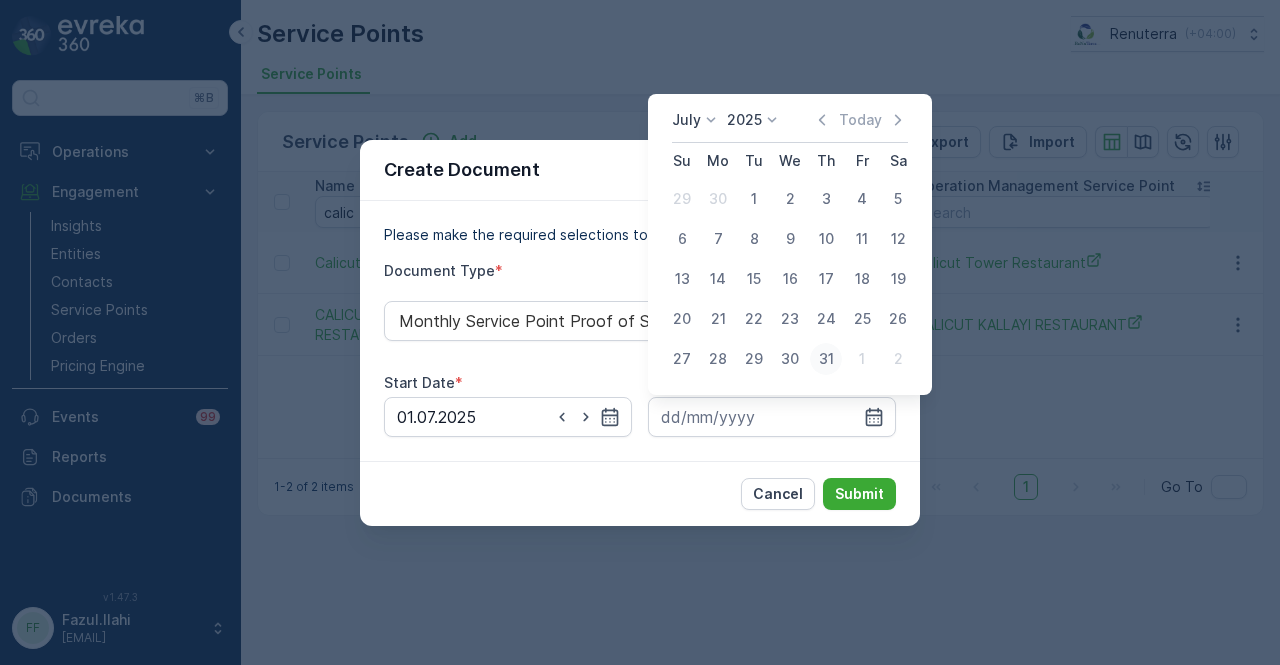 click on "31" at bounding box center [826, 359] 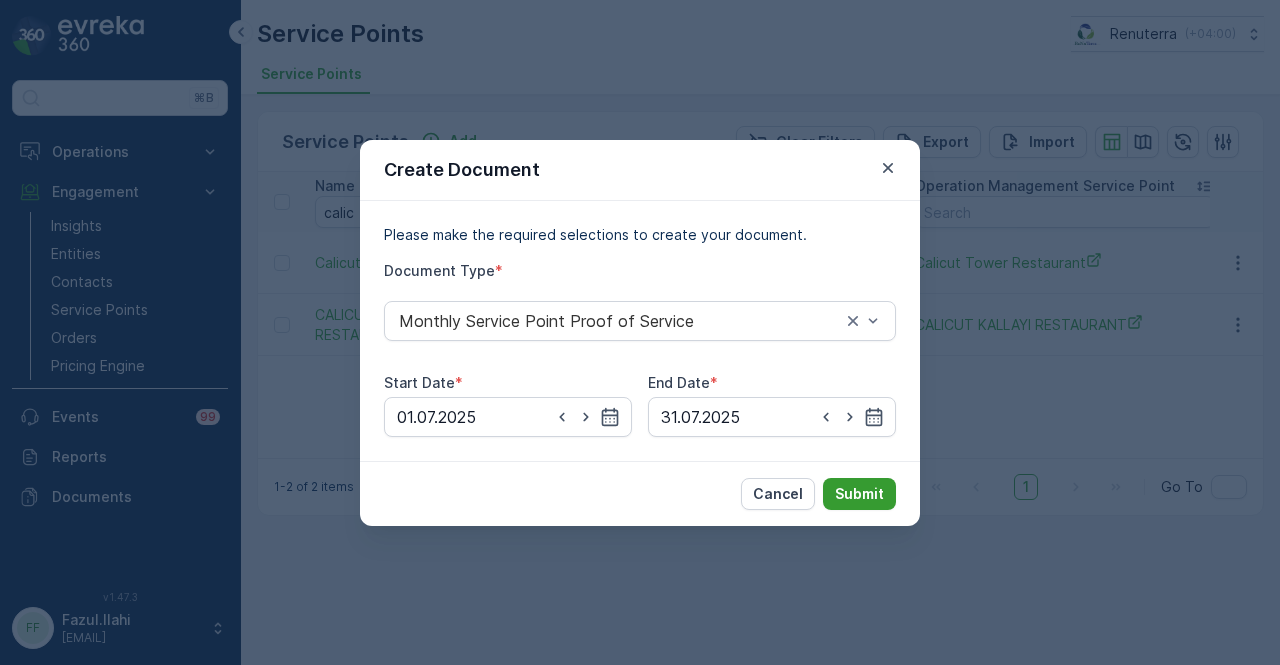 click on "Submit" at bounding box center [859, 494] 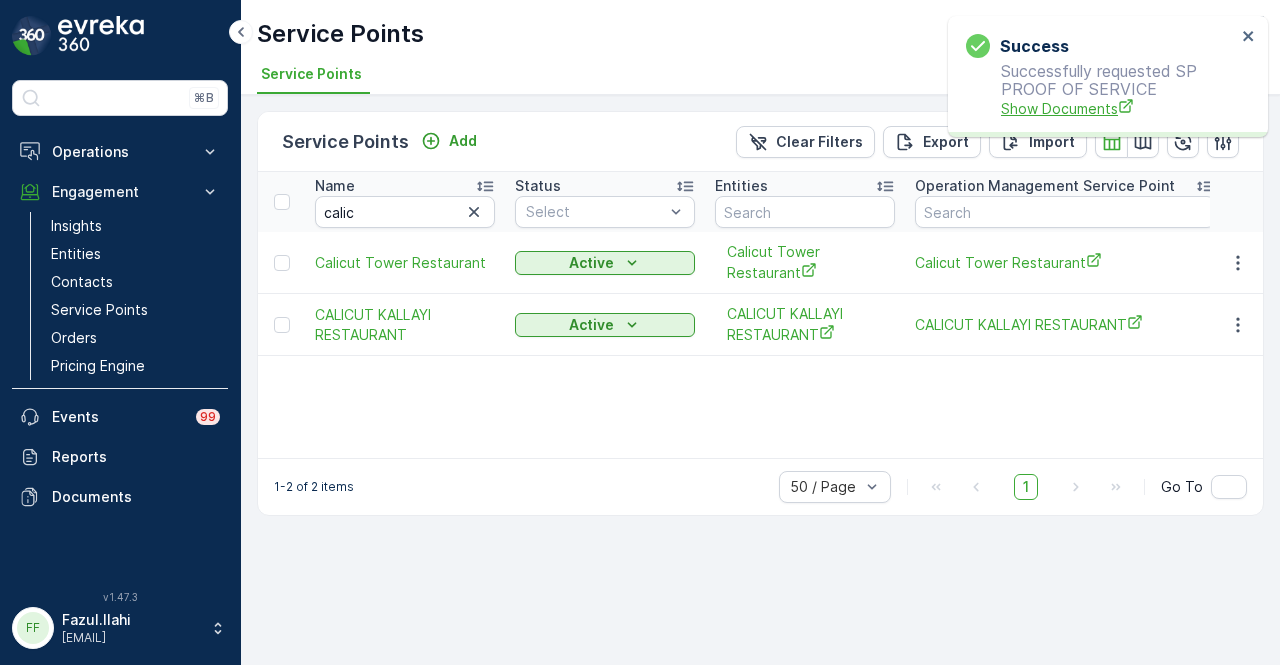 click on "Show Documents" at bounding box center [1118, 108] 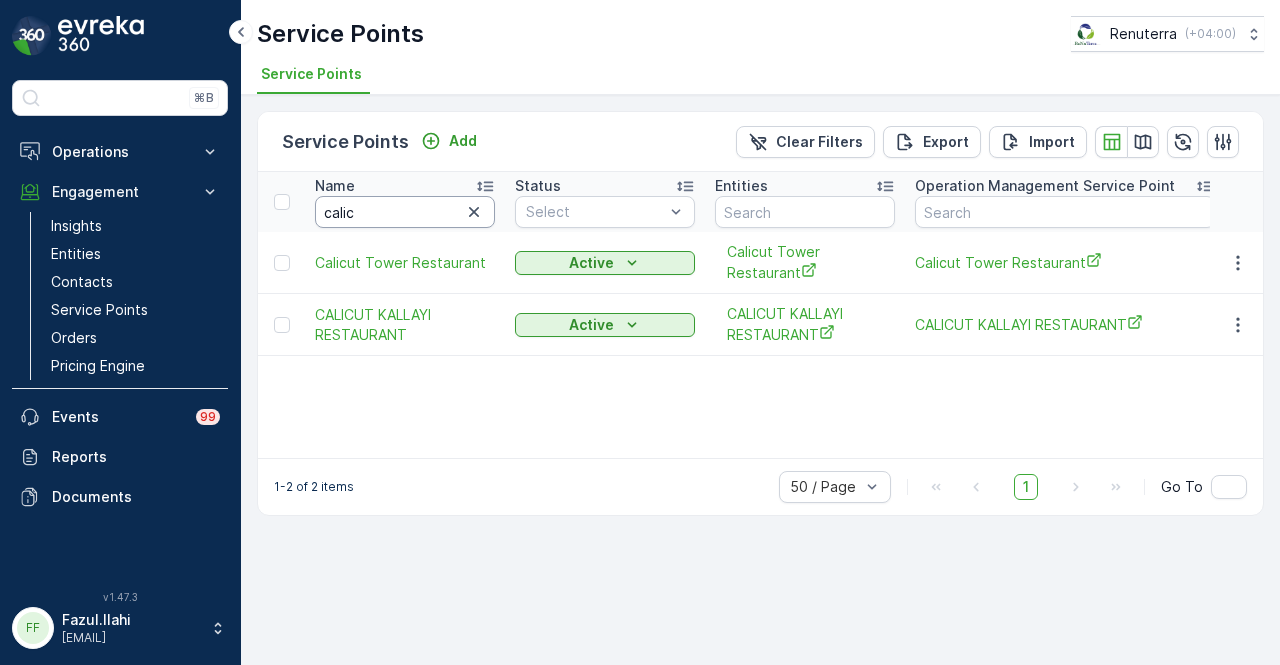 click on "calic" at bounding box center [405, 212] 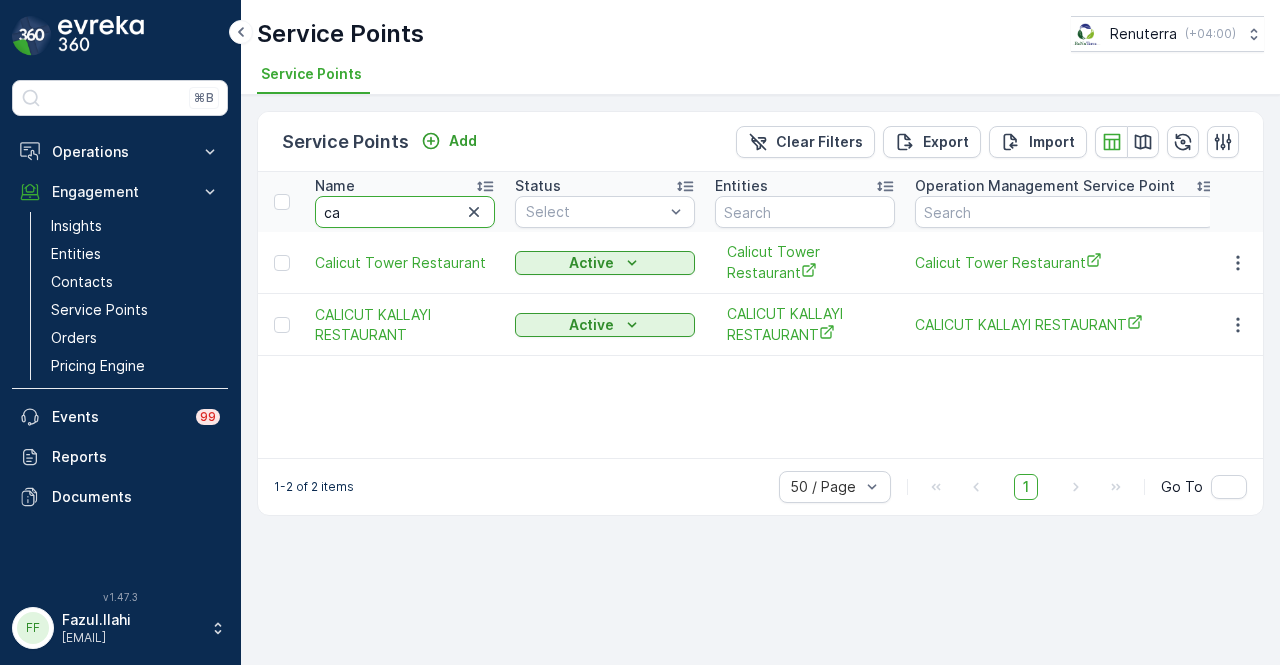 type on "c" 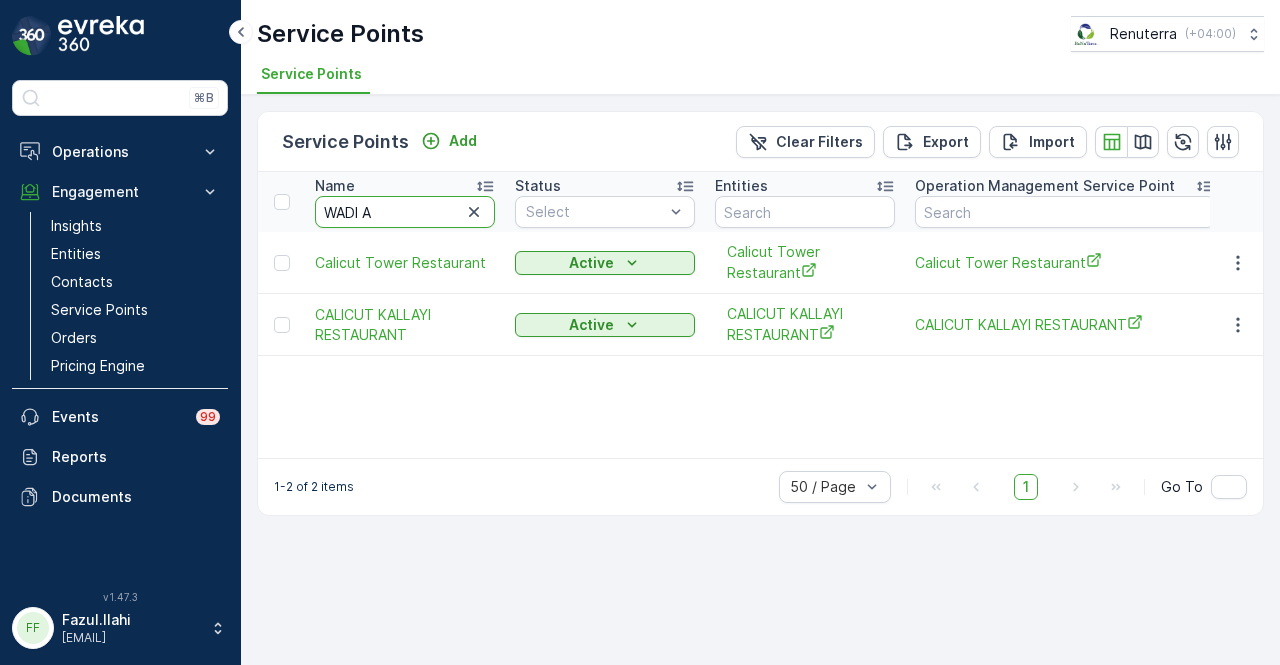 type on "WADI AL" 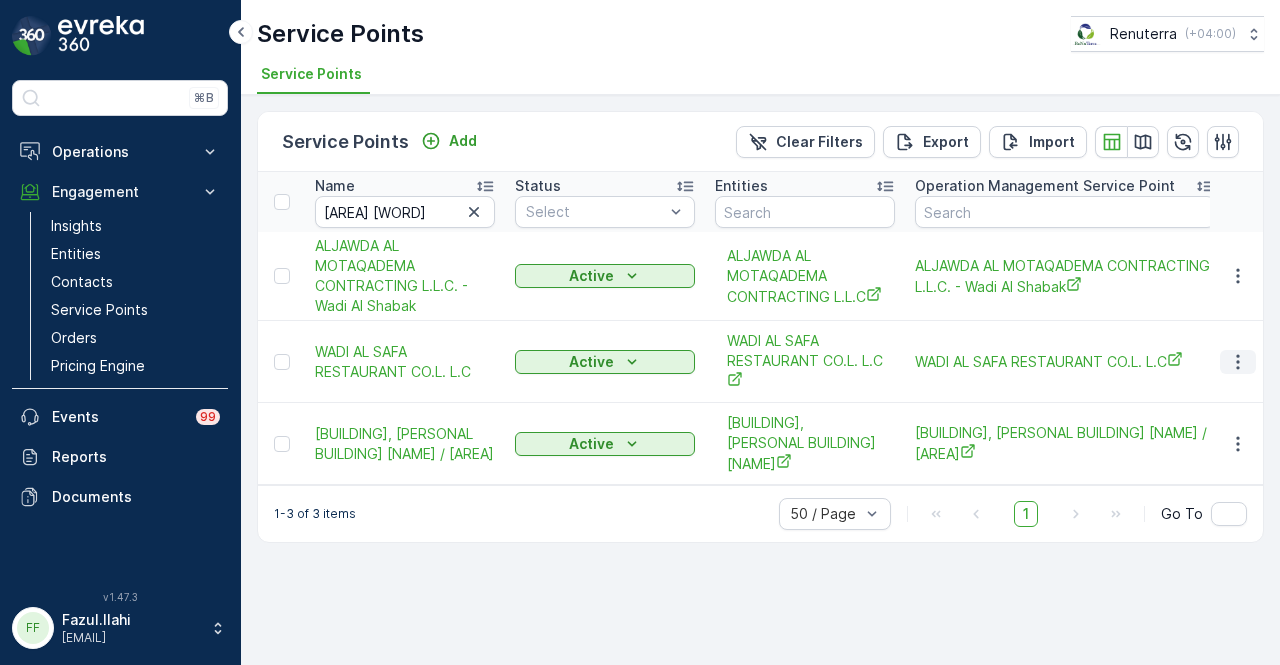 click 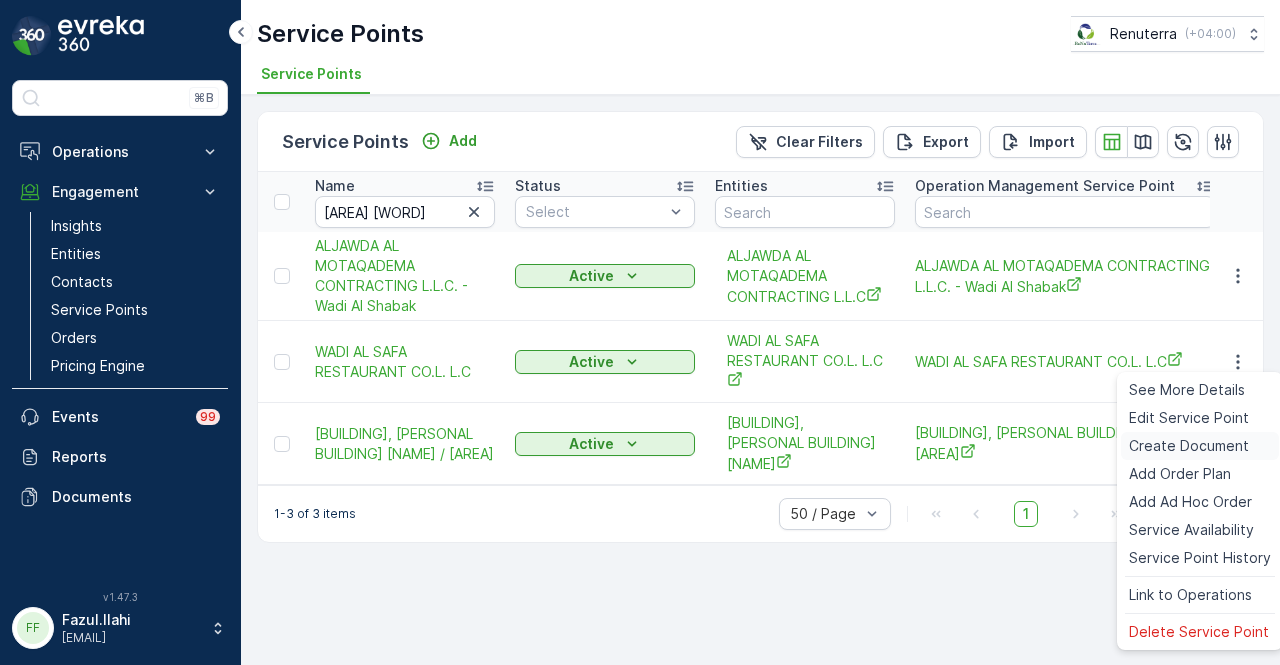 click on "Create Document" at bounding box center [1189, 446] 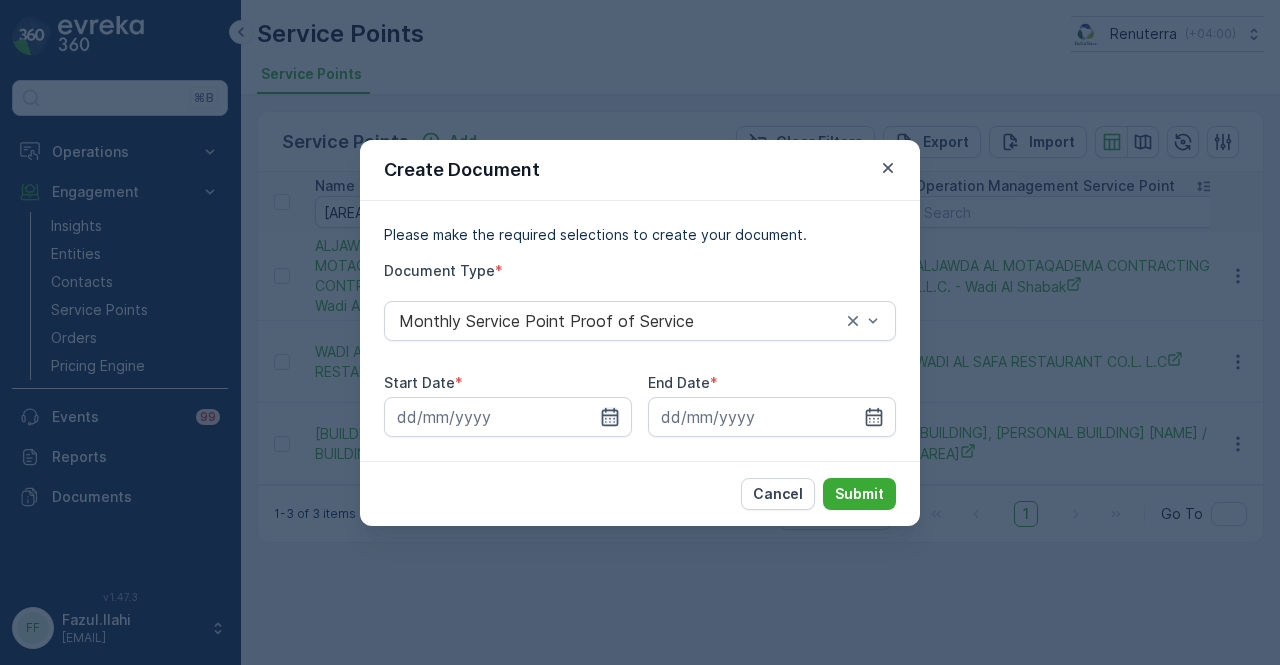 click 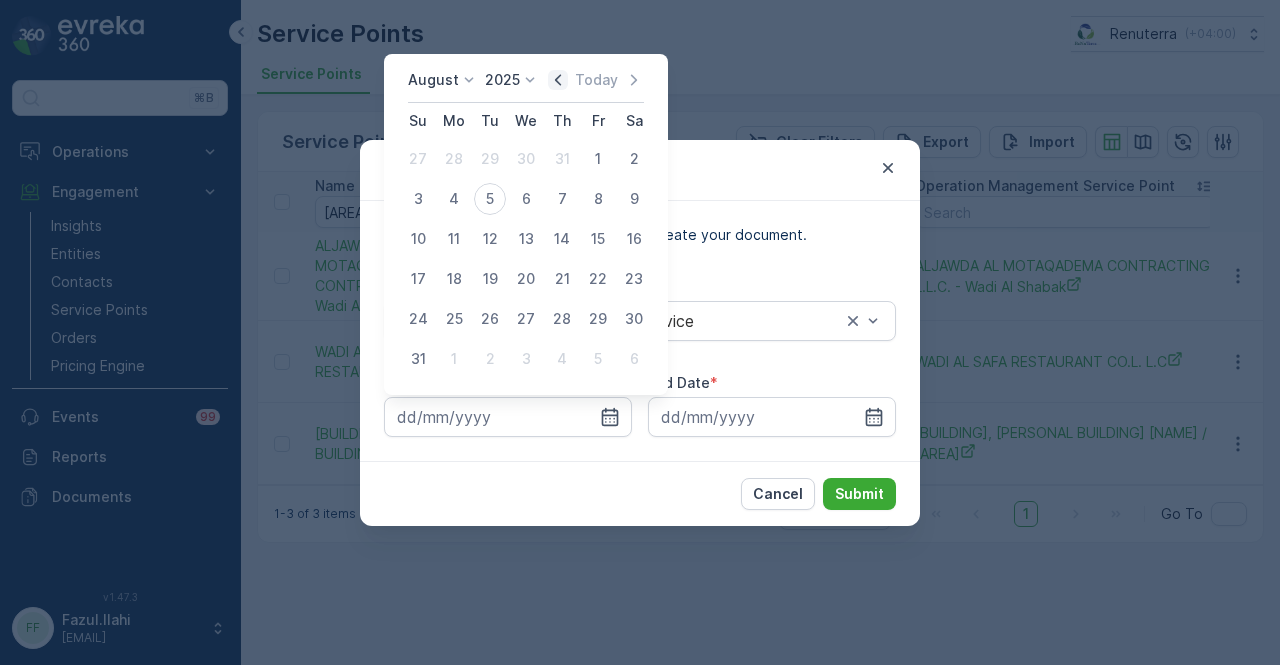 click 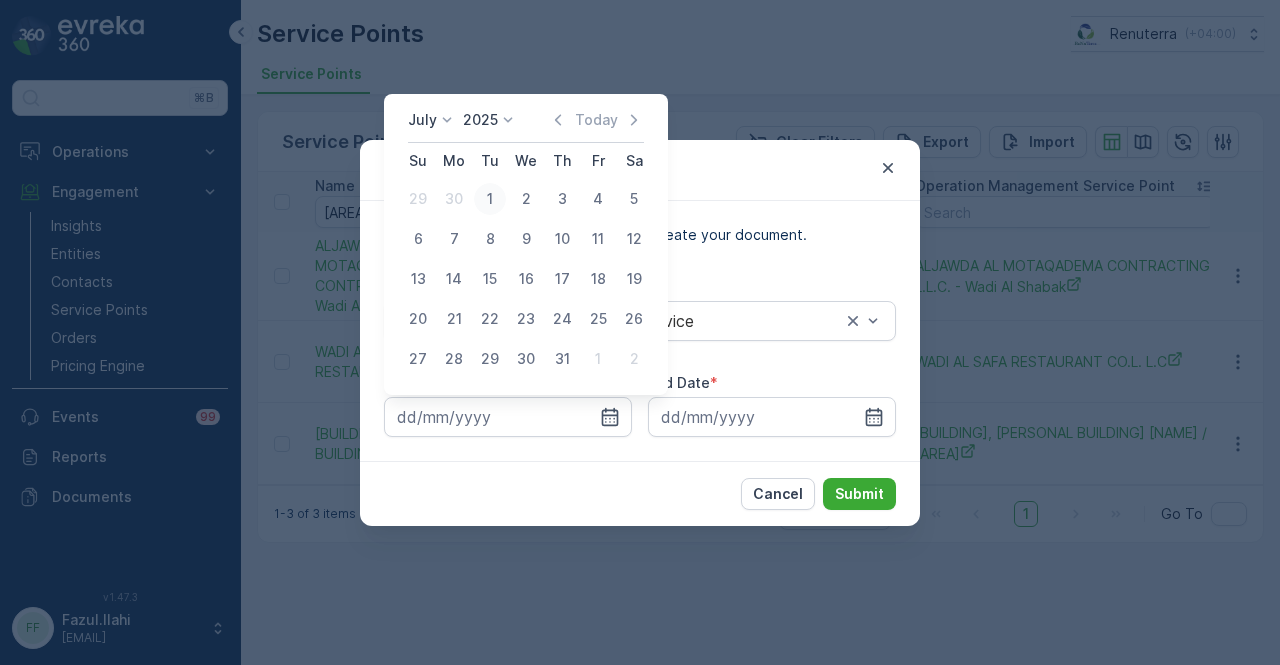 click on "1" at bounding box center (490, 199) 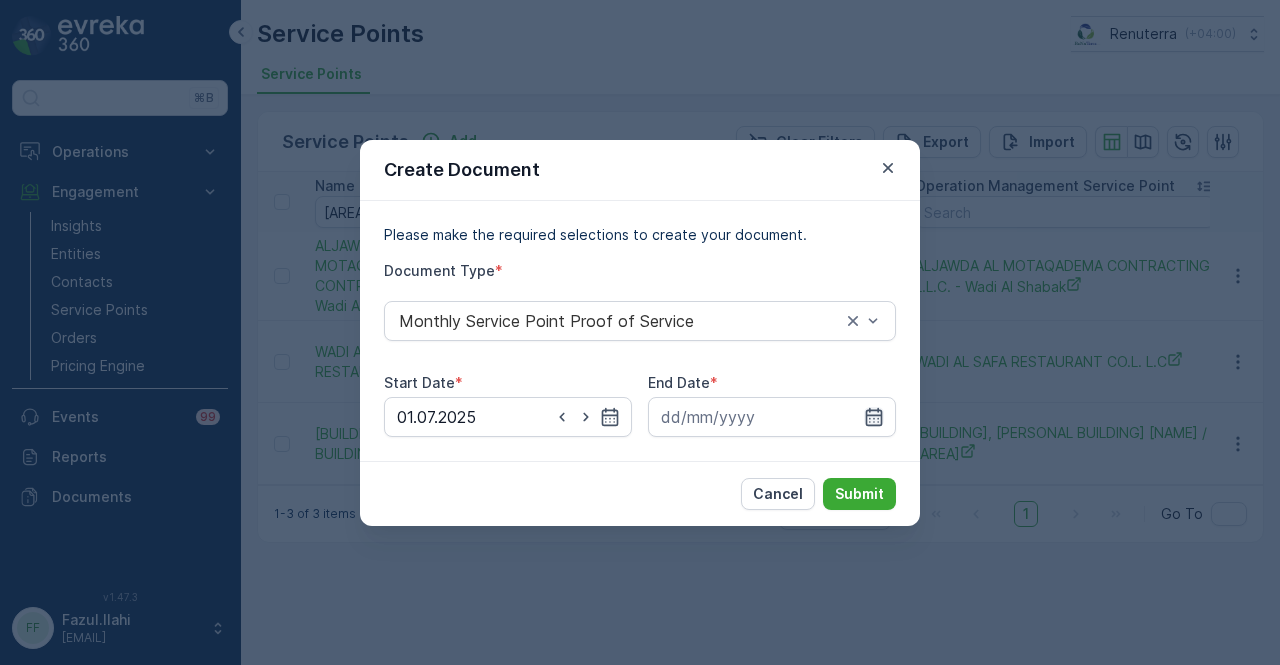 click 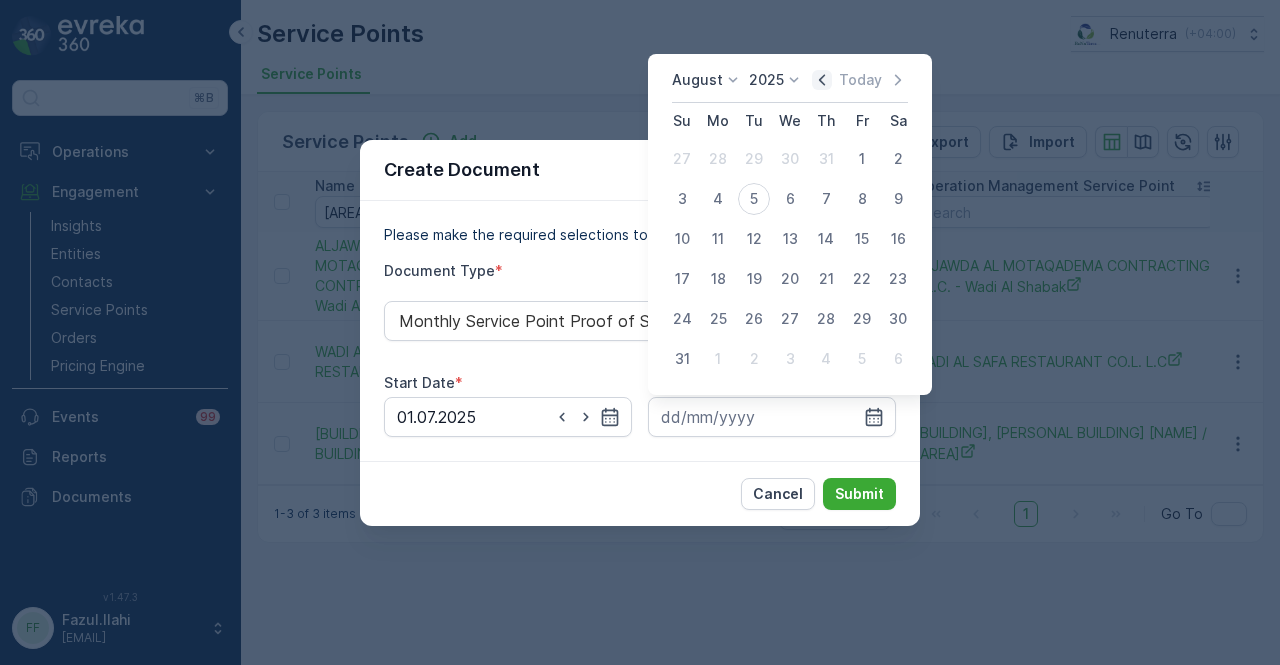 click 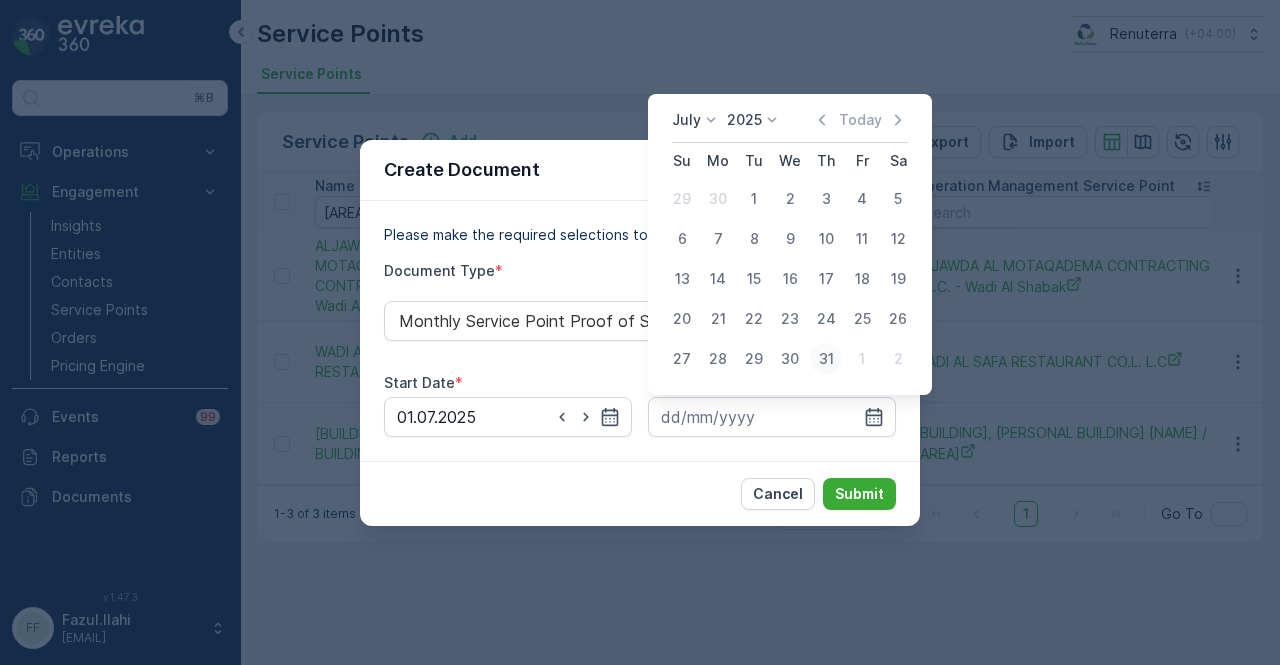 click on "31" at bounding box center (826, 359) 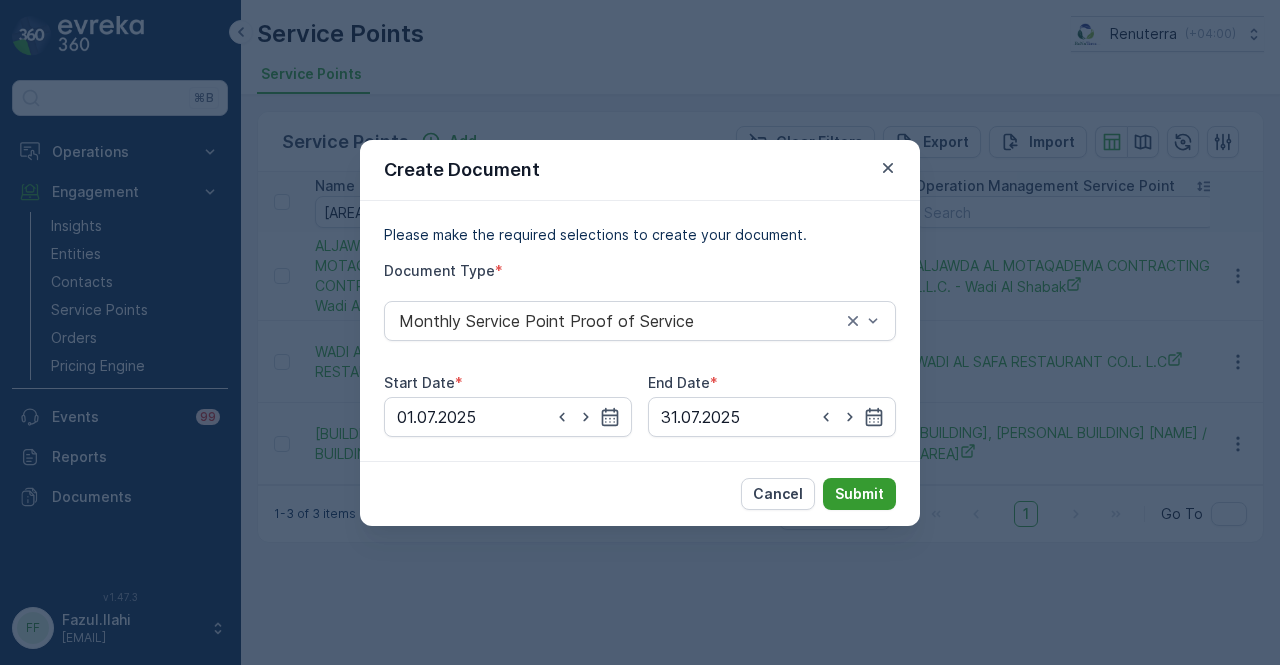 click on "Submit" at bounding box center (859, 494) 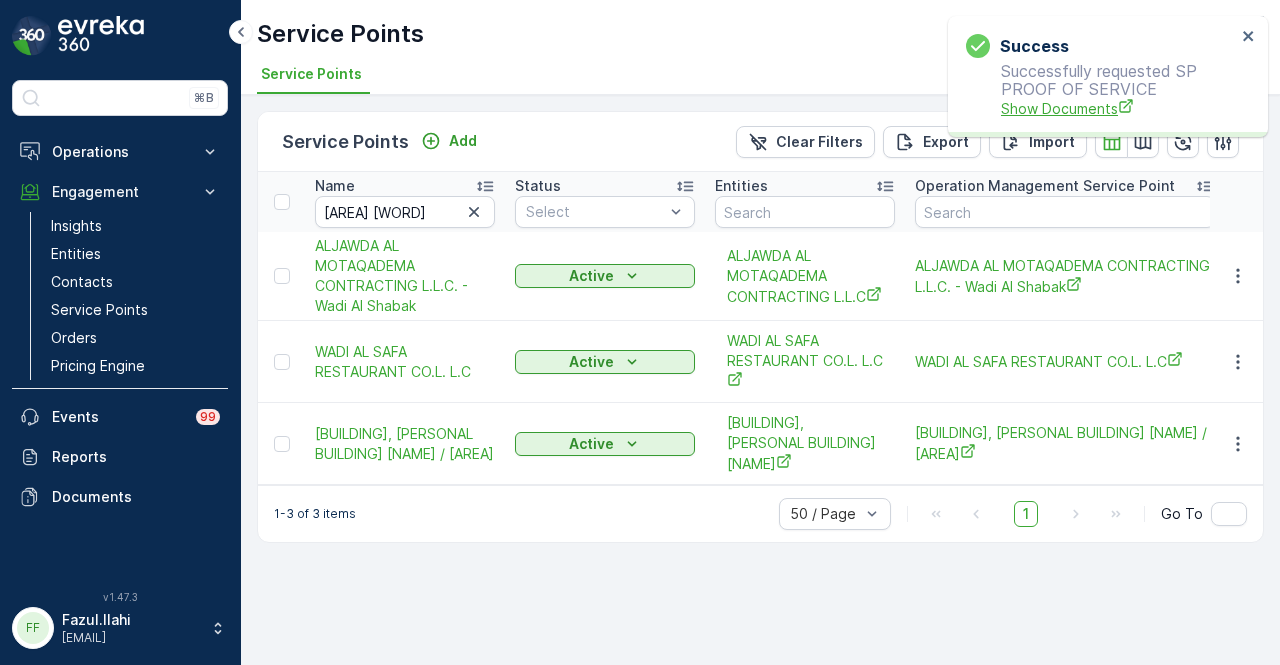 click on "Show Documents" at bounding box center (1118, 108) 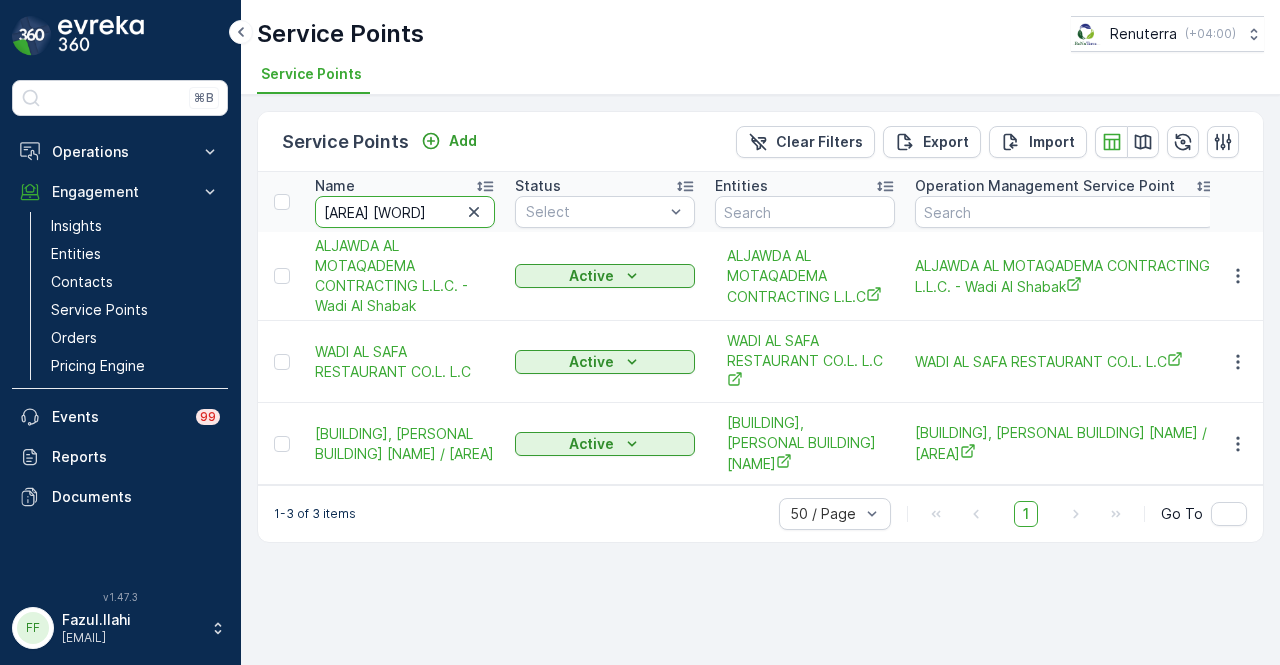 click on "WADI AL" at bounding box center (405, 212) 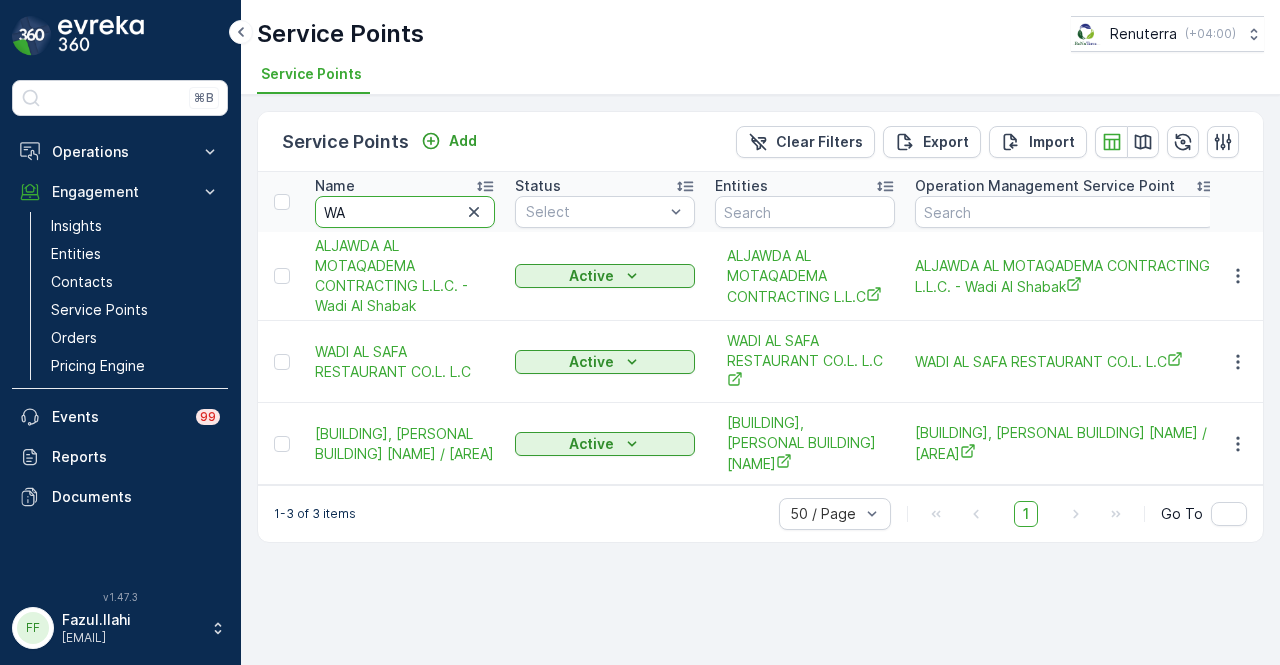 type on "W" 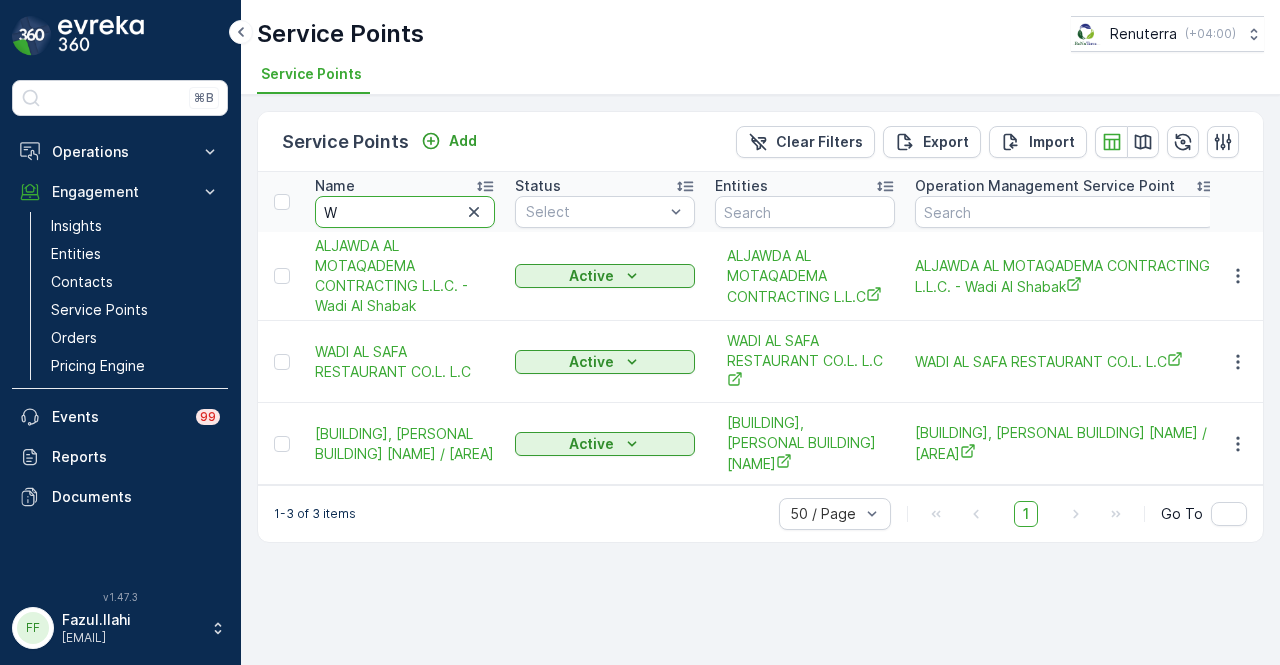 type 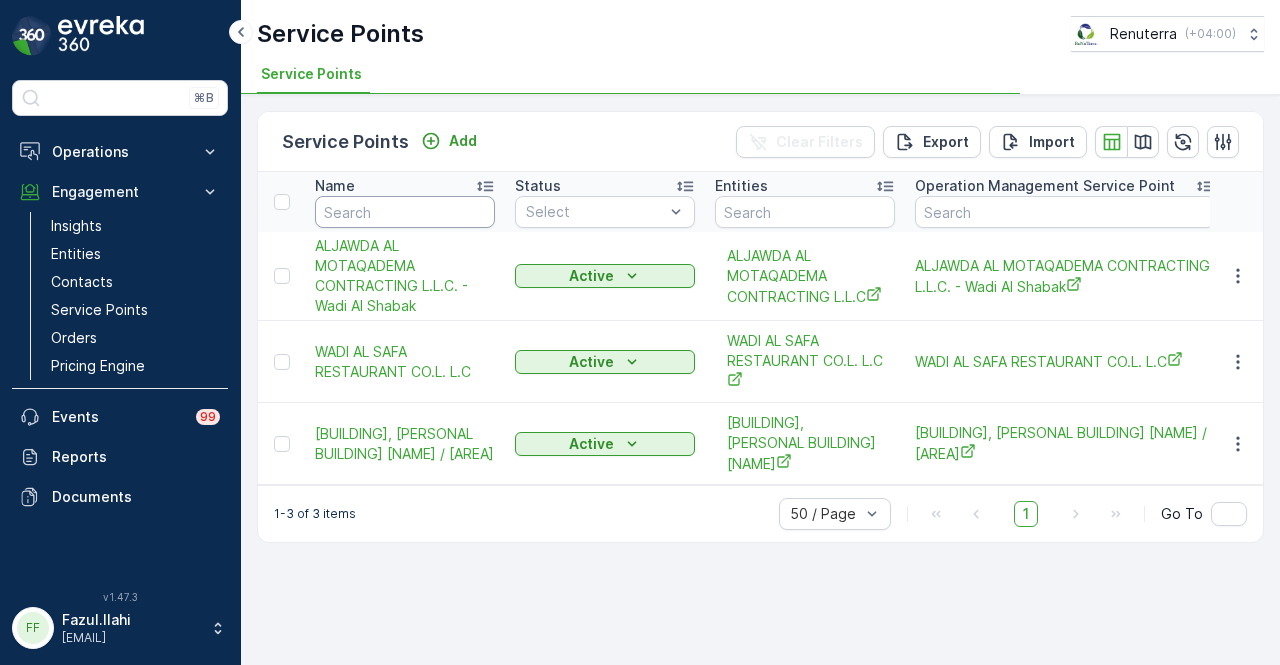 click at bounding box center (405, 212) 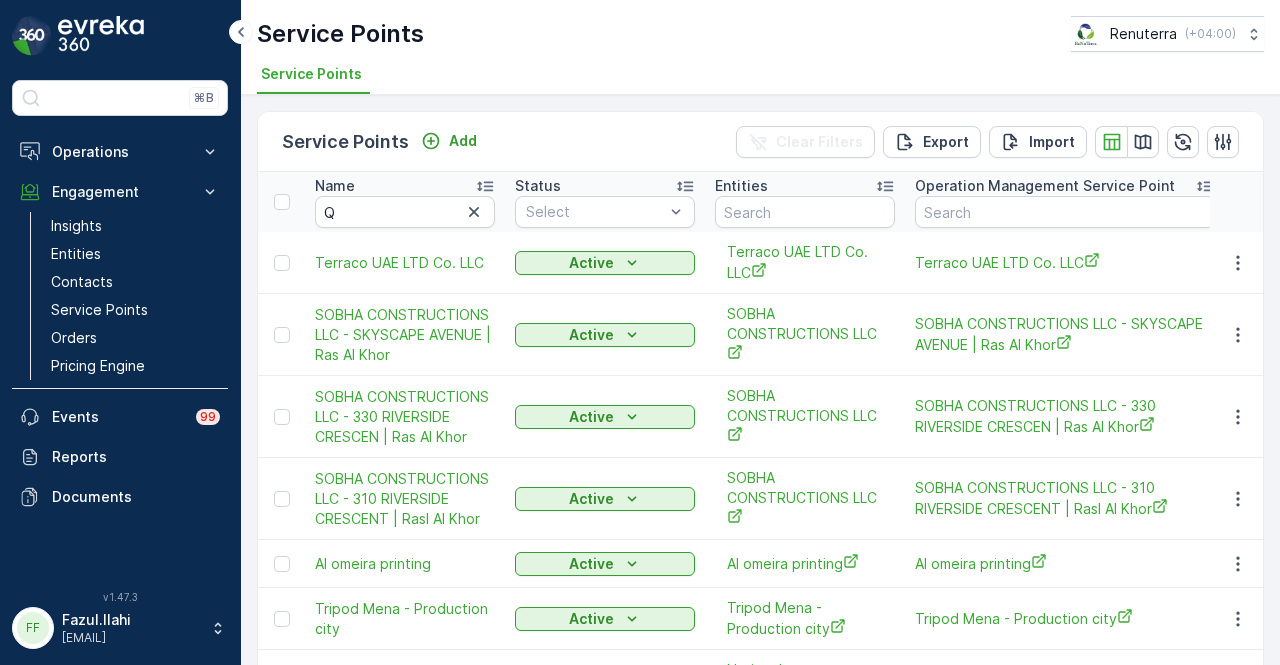type 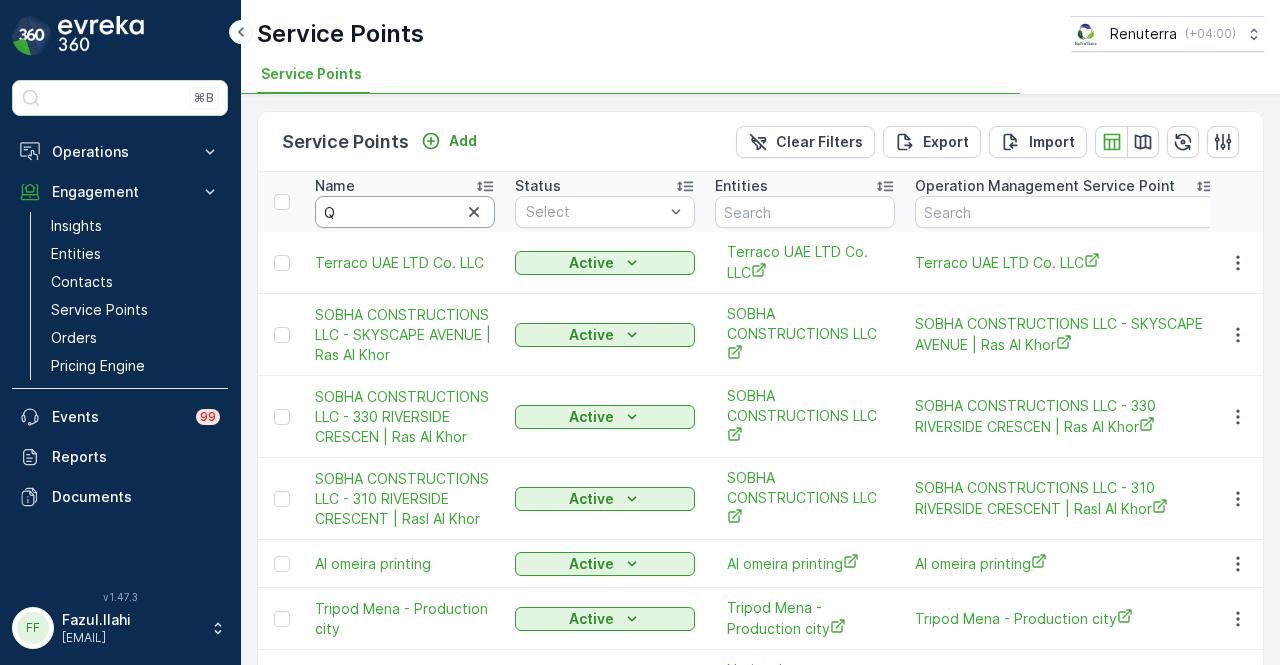 click on "Q" at bounding box center [405, 212] 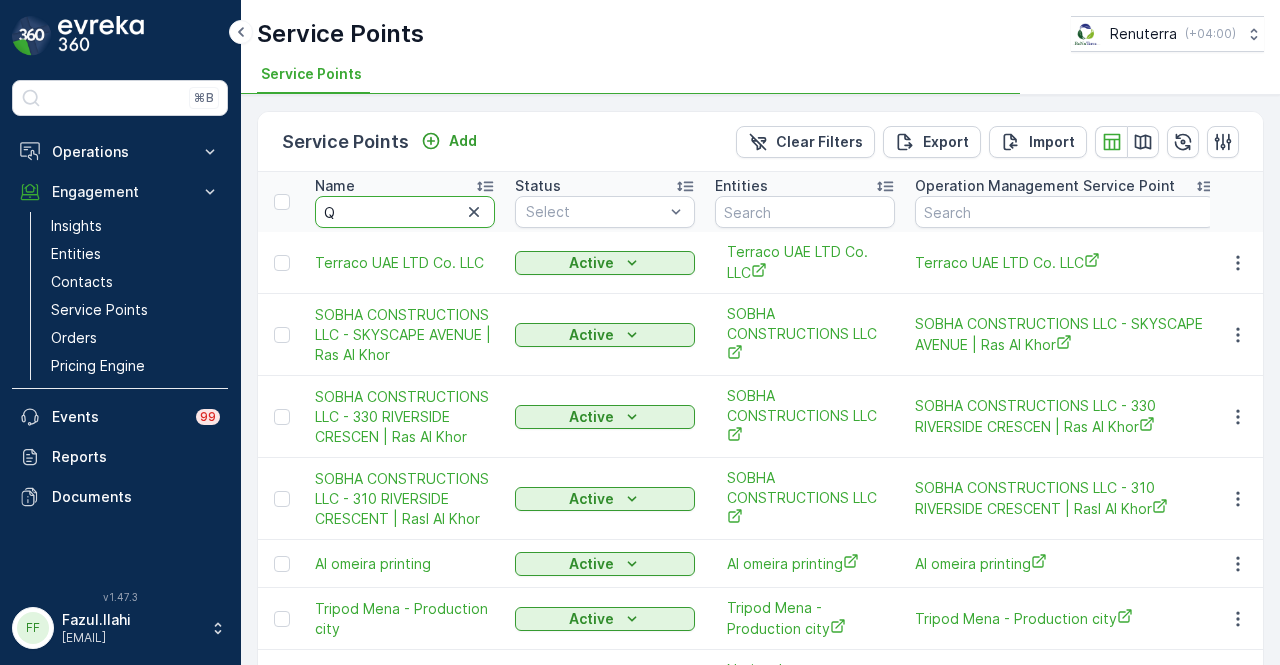 type on "QA" 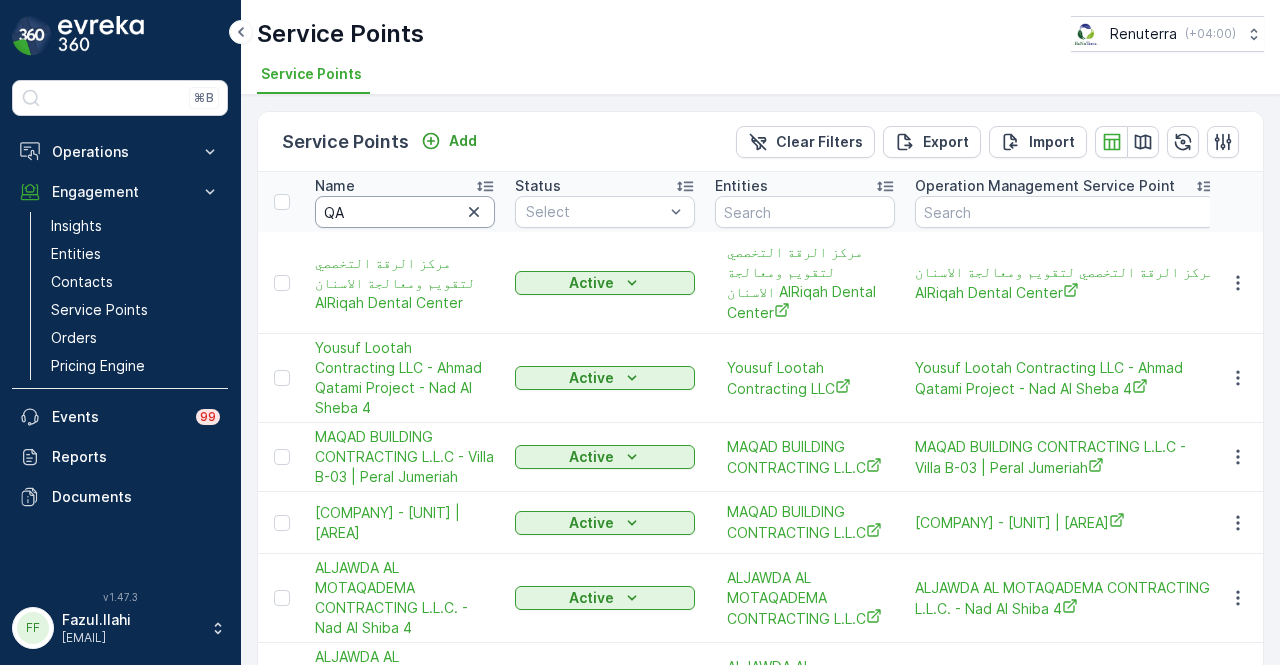 click on "QA" at bounding box center (405, 212) 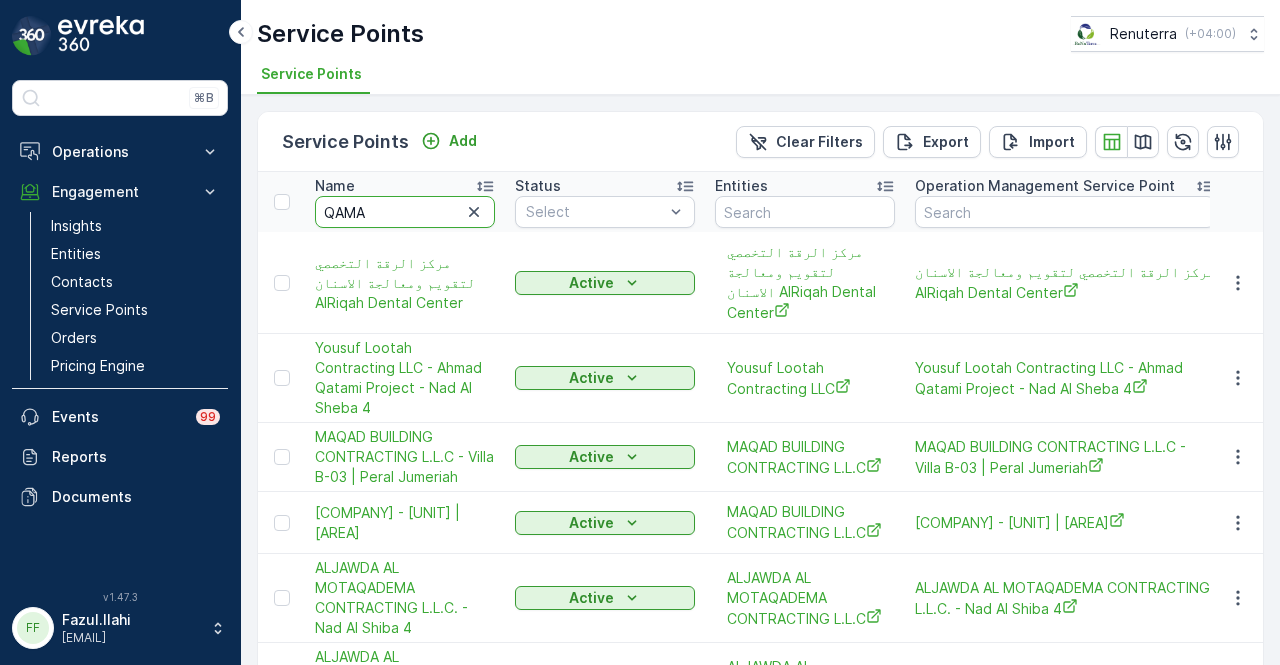 type on "QAMAR" 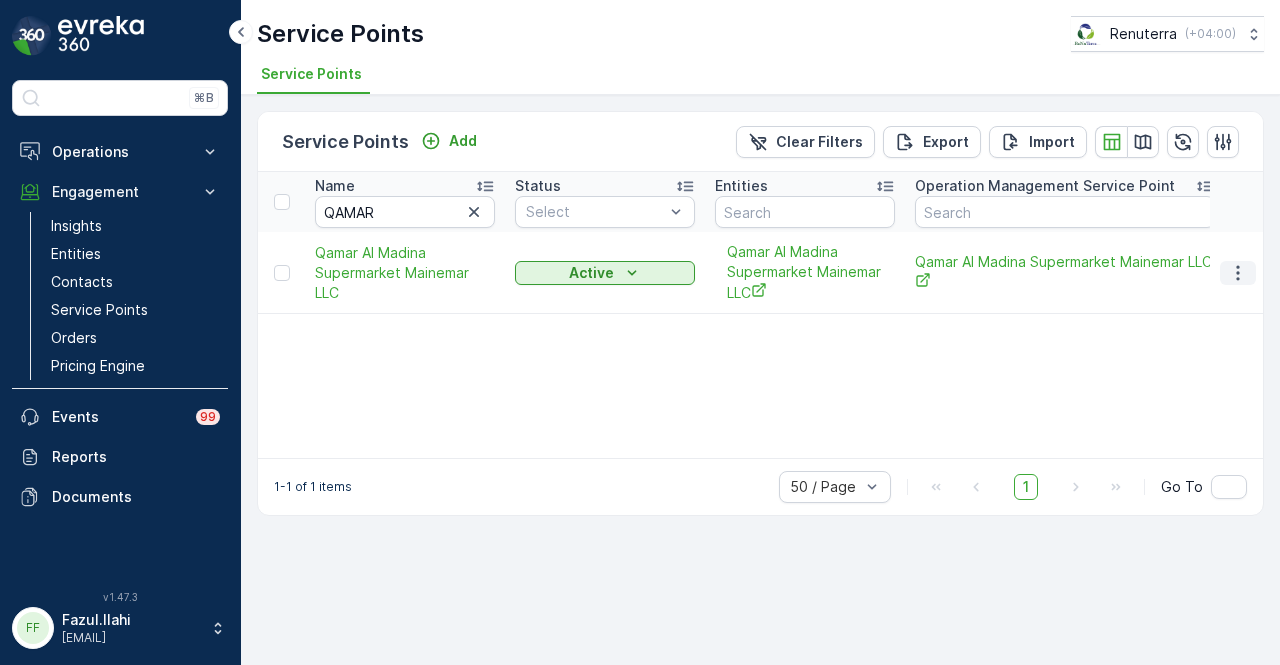 click 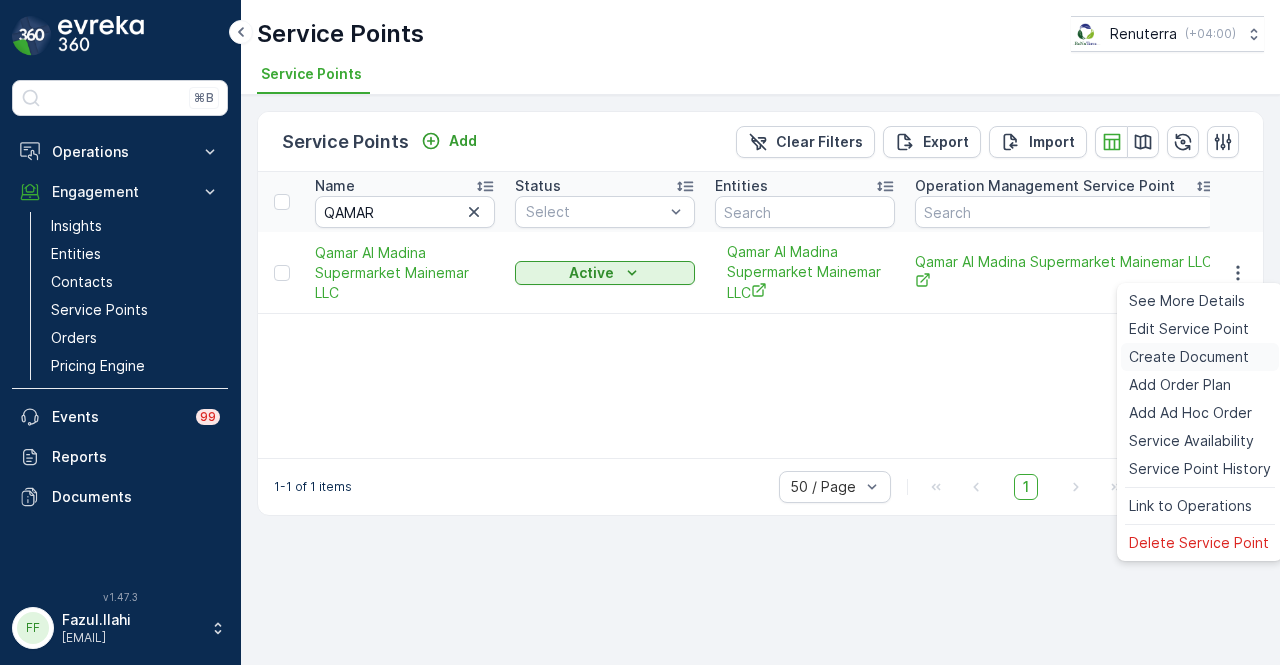 click on "Create Document" at bounding box center [1189, 357] 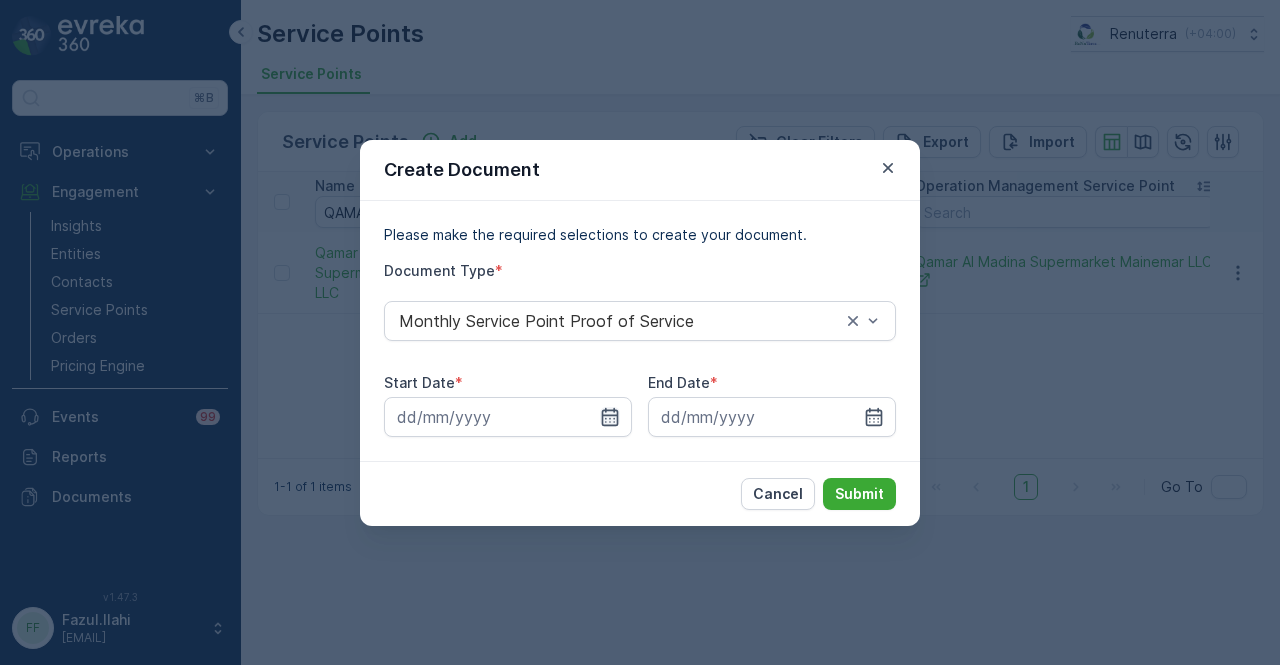 click 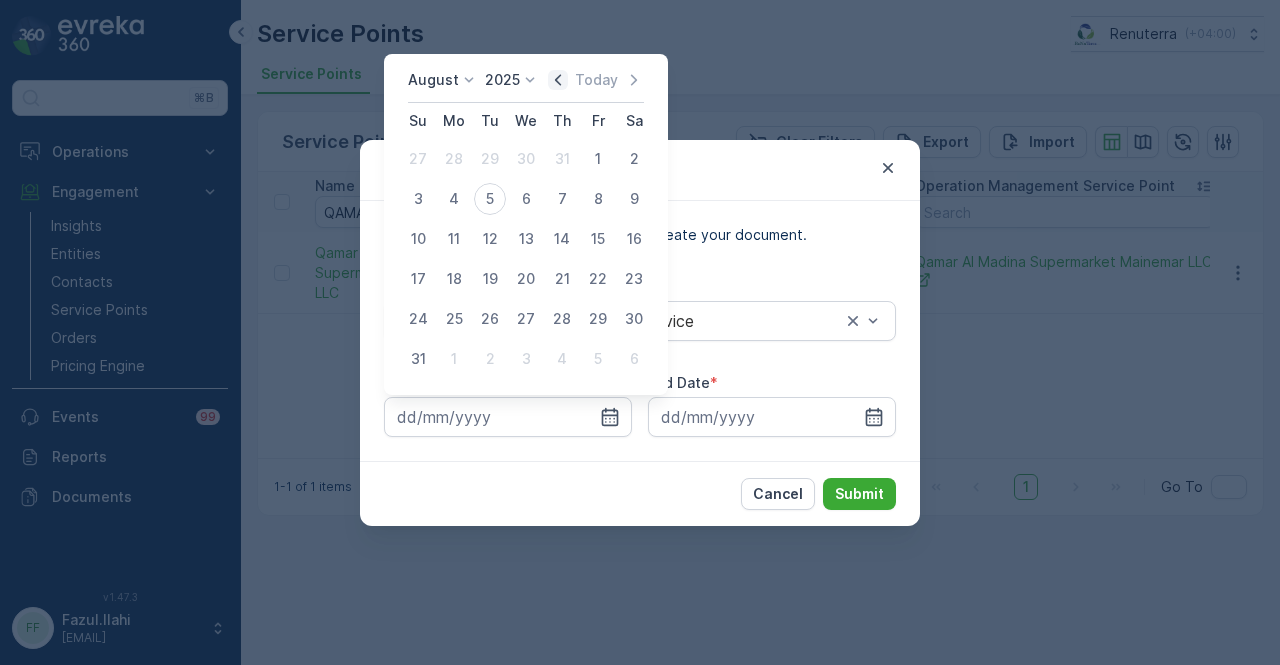 click 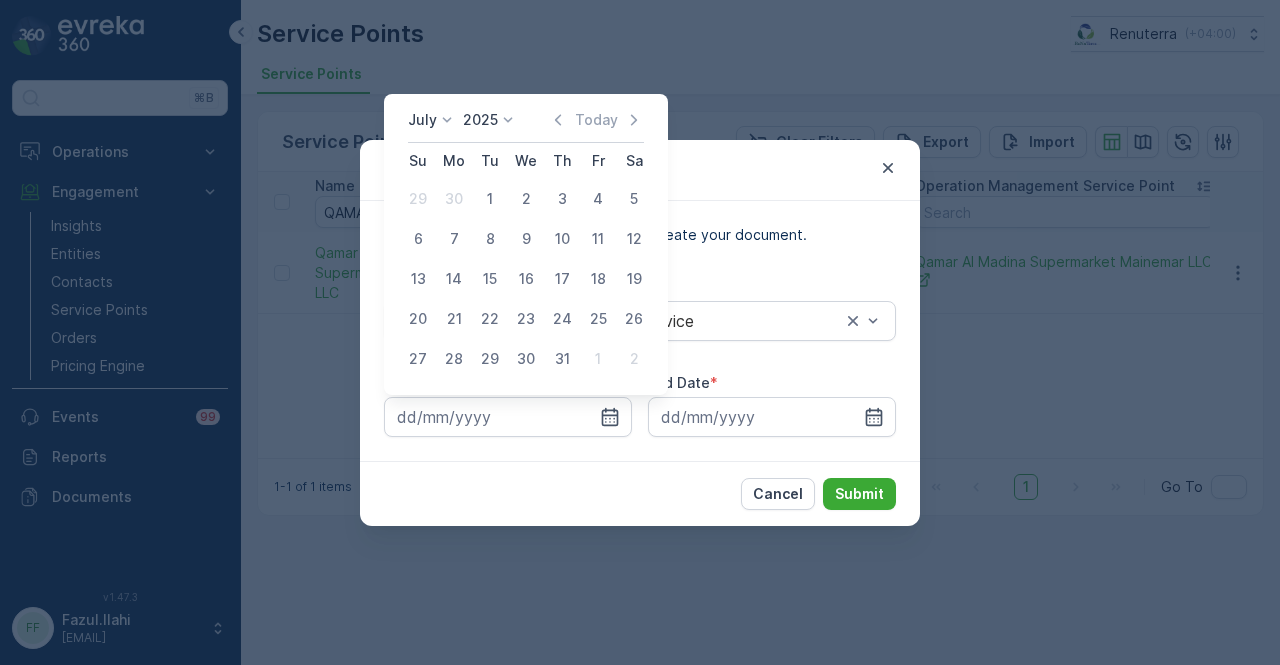 drag, startPoint x: 472, startPoint y: 197, endPoint x: 487, endPoint y: 197, distance: 15 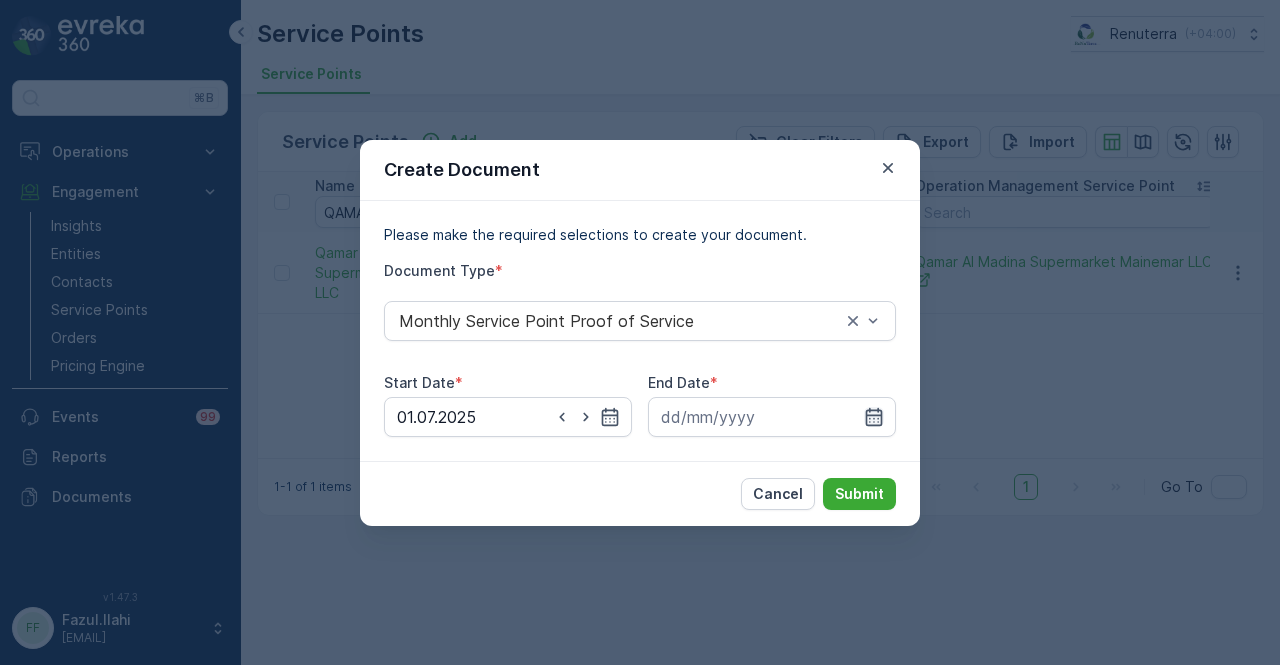 click 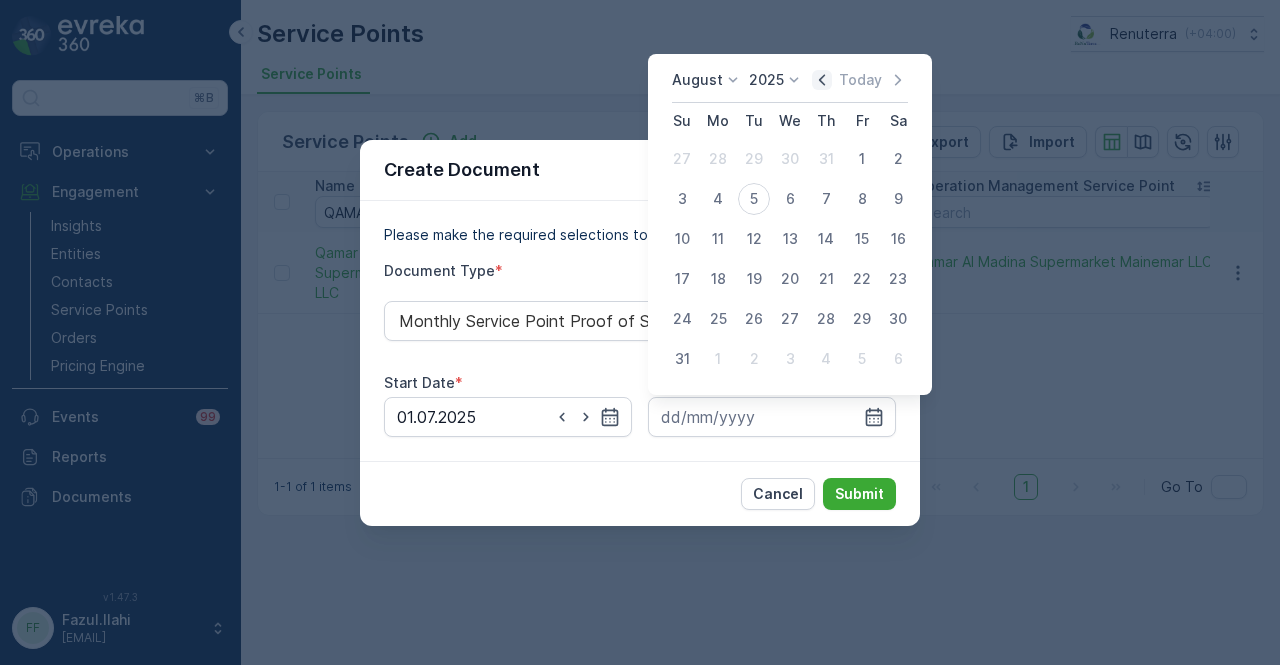 click 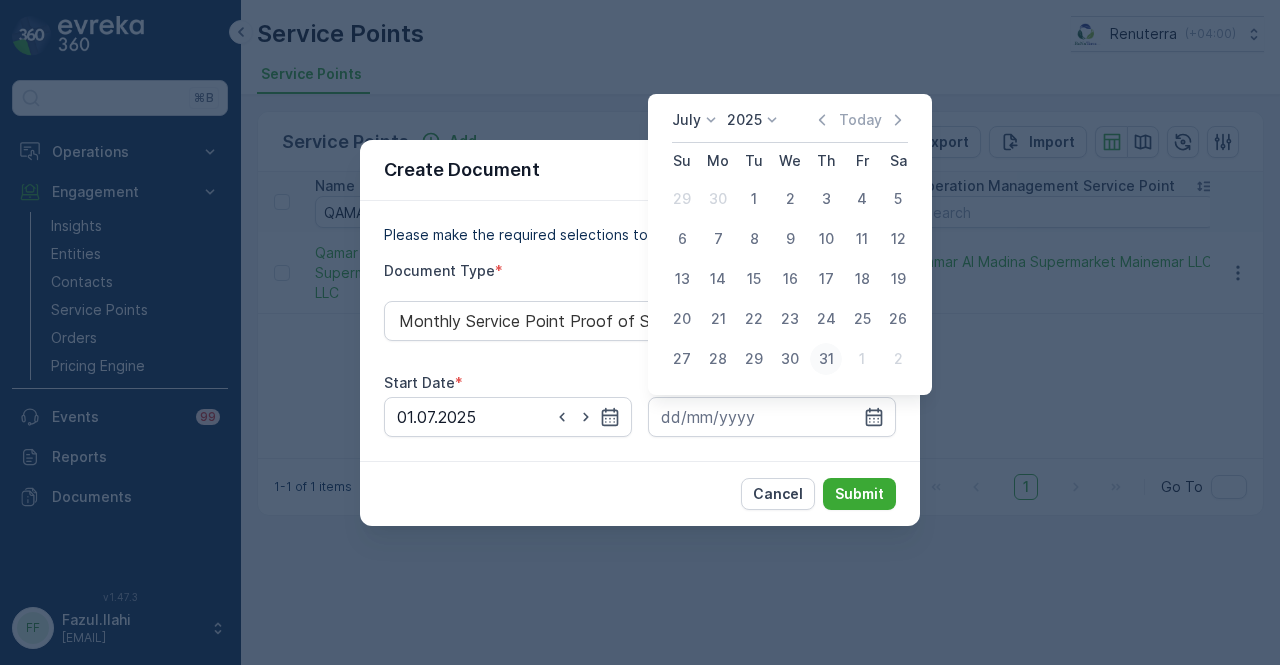 click on "31" at bounding box center (826, 359) 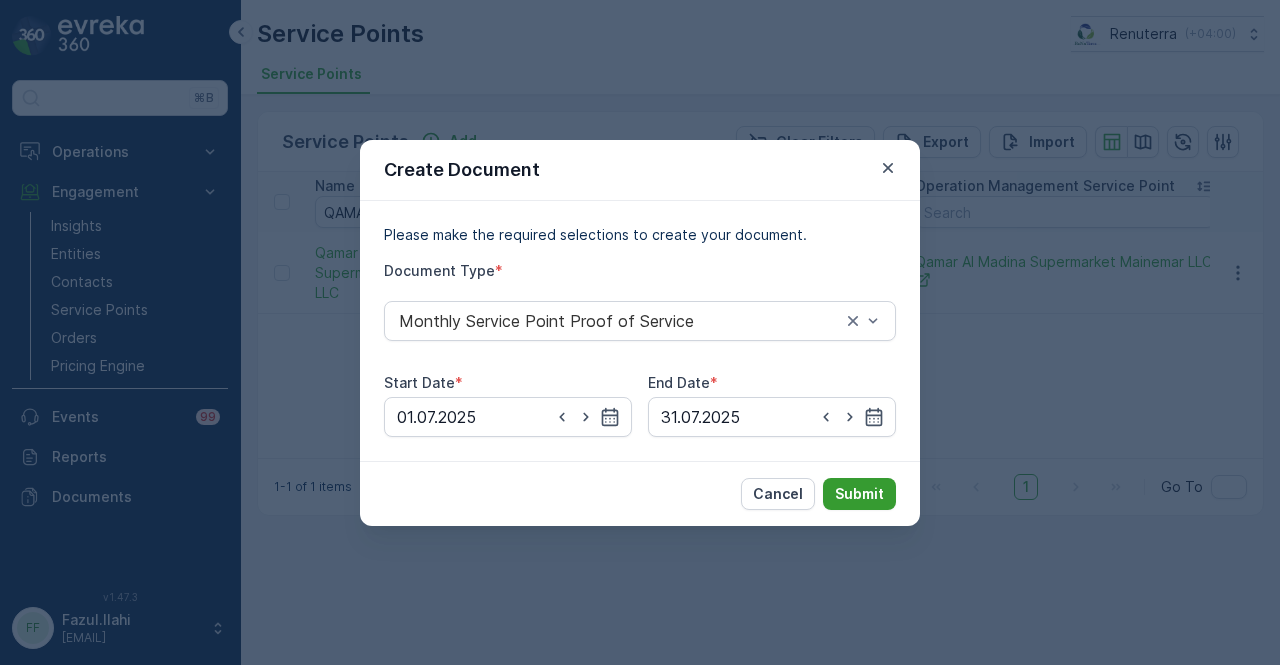 click on "Submit" at bounding box center (859, 494) 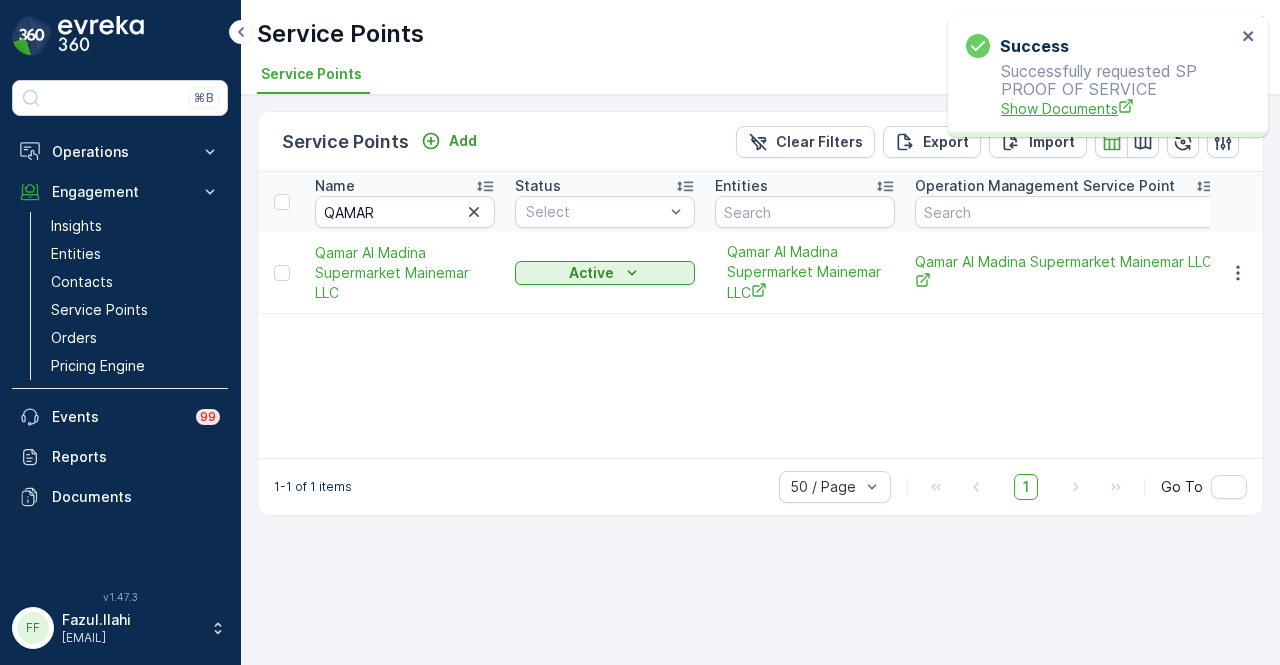 click on "Show Documents" at bounding box center [1118, 108] 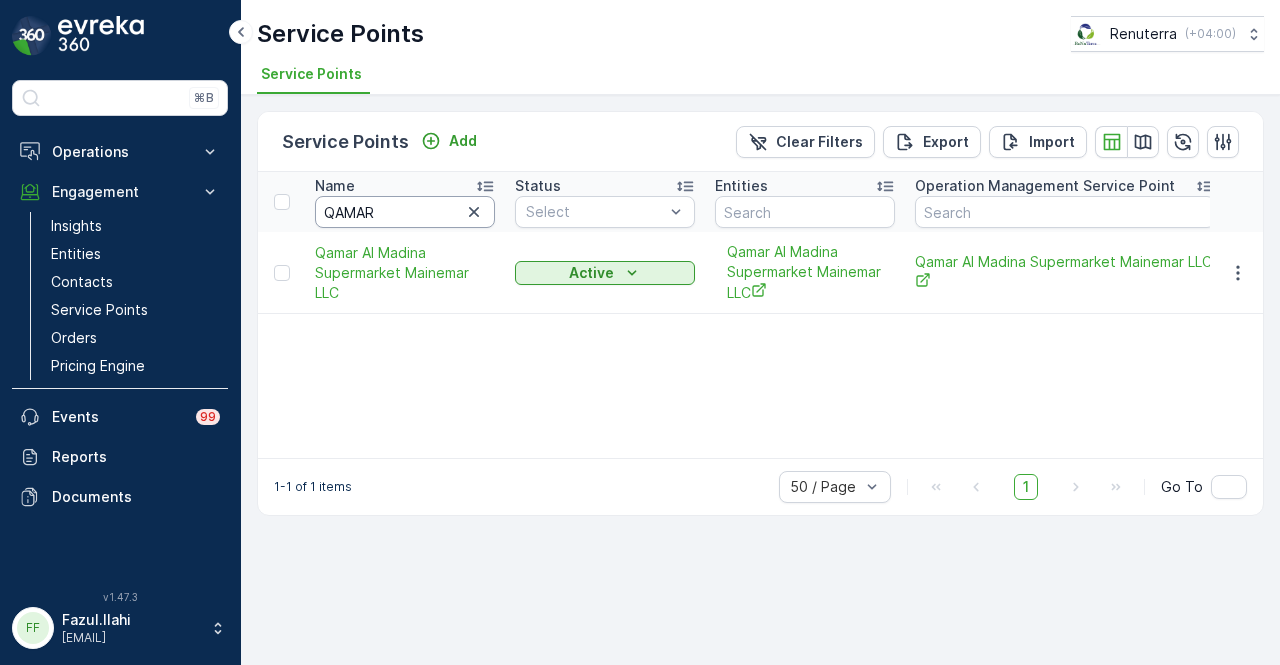 click on "QAMAR" at bounding box center (405, 212) 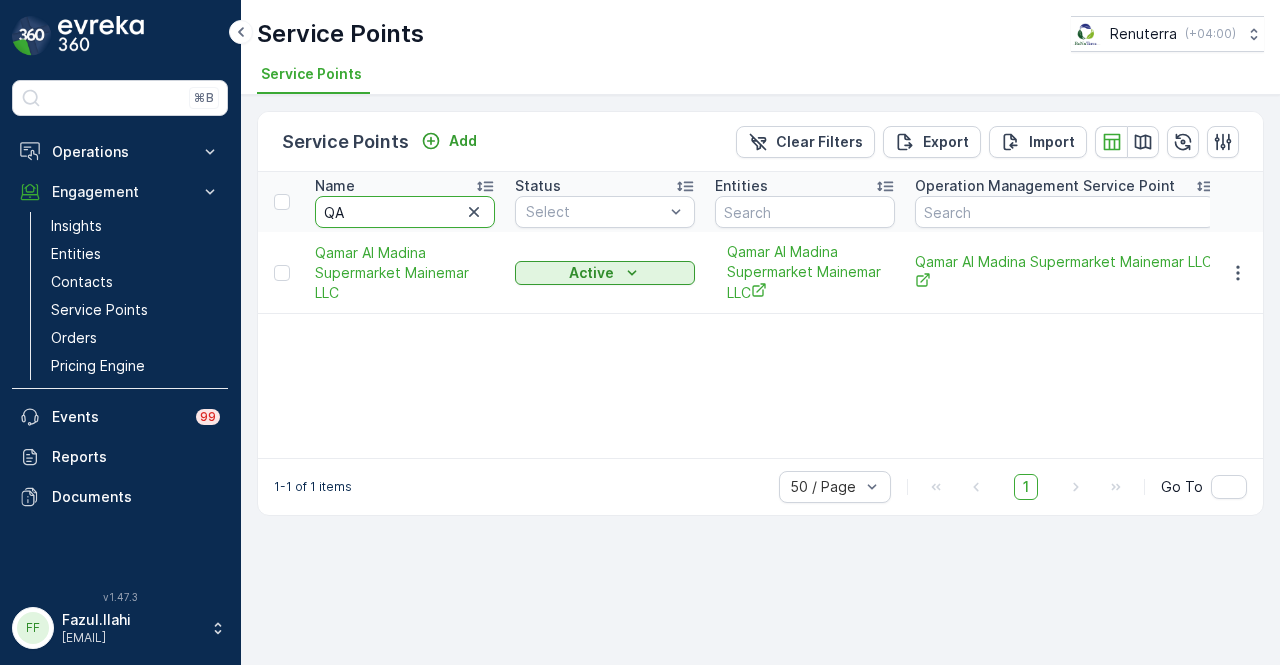 type on "Q" 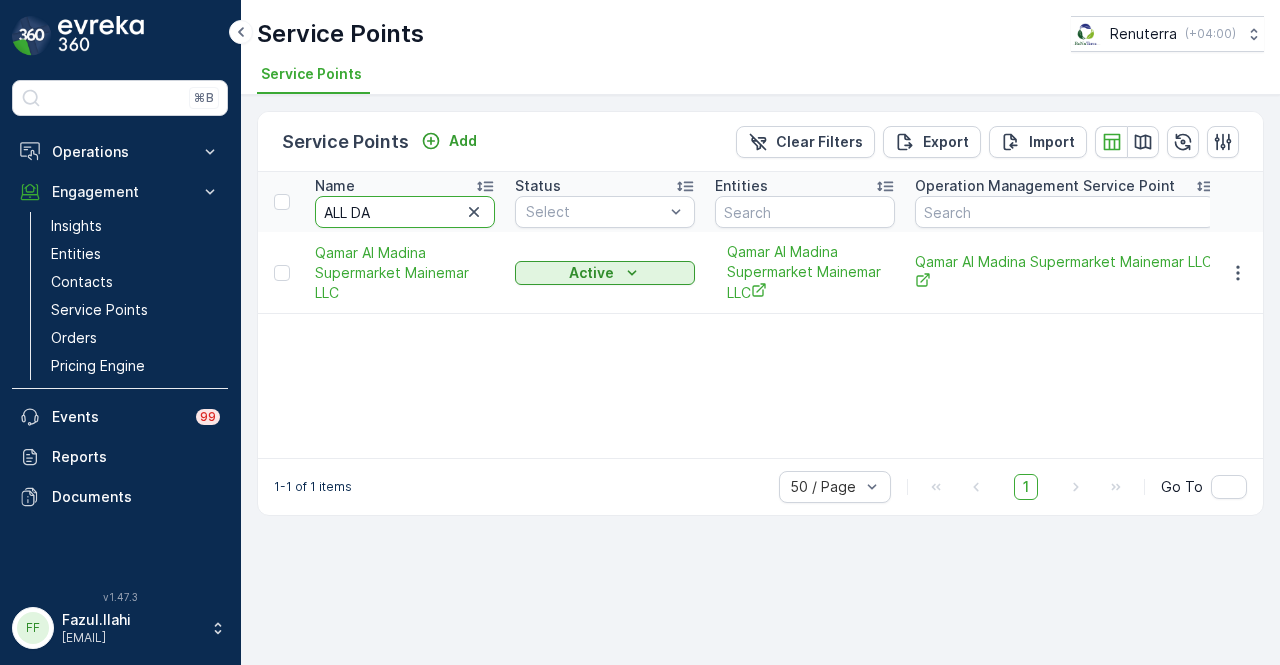 type on "ALL DAY" 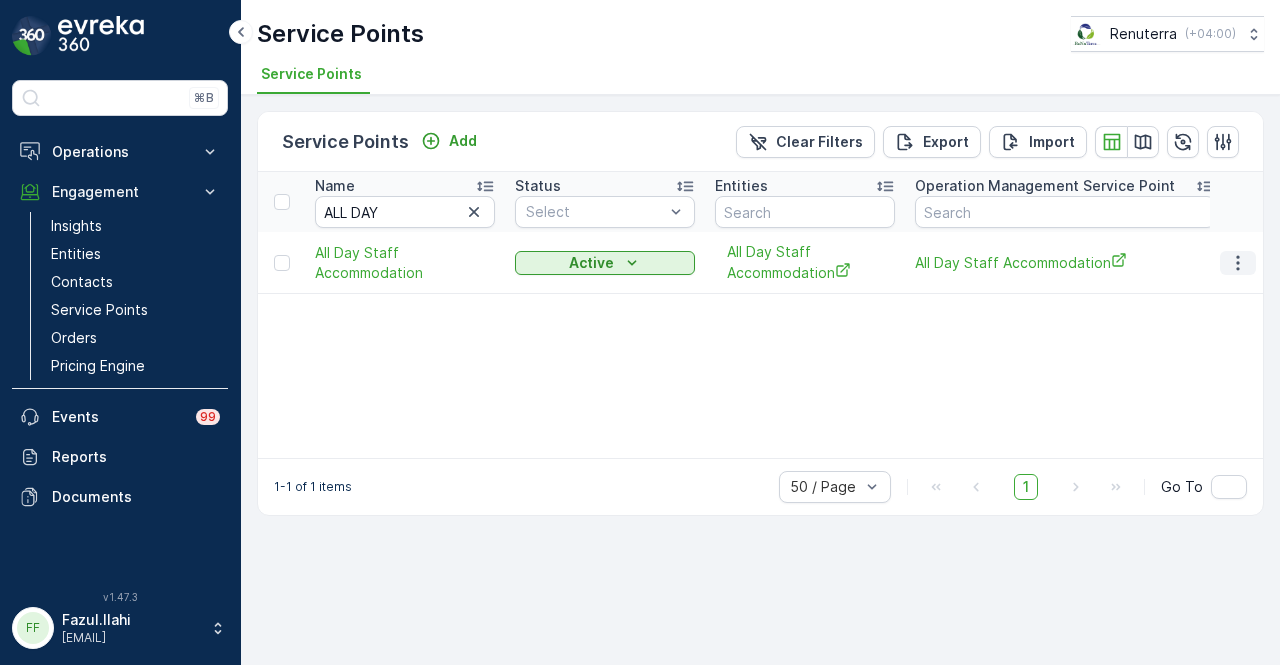 click 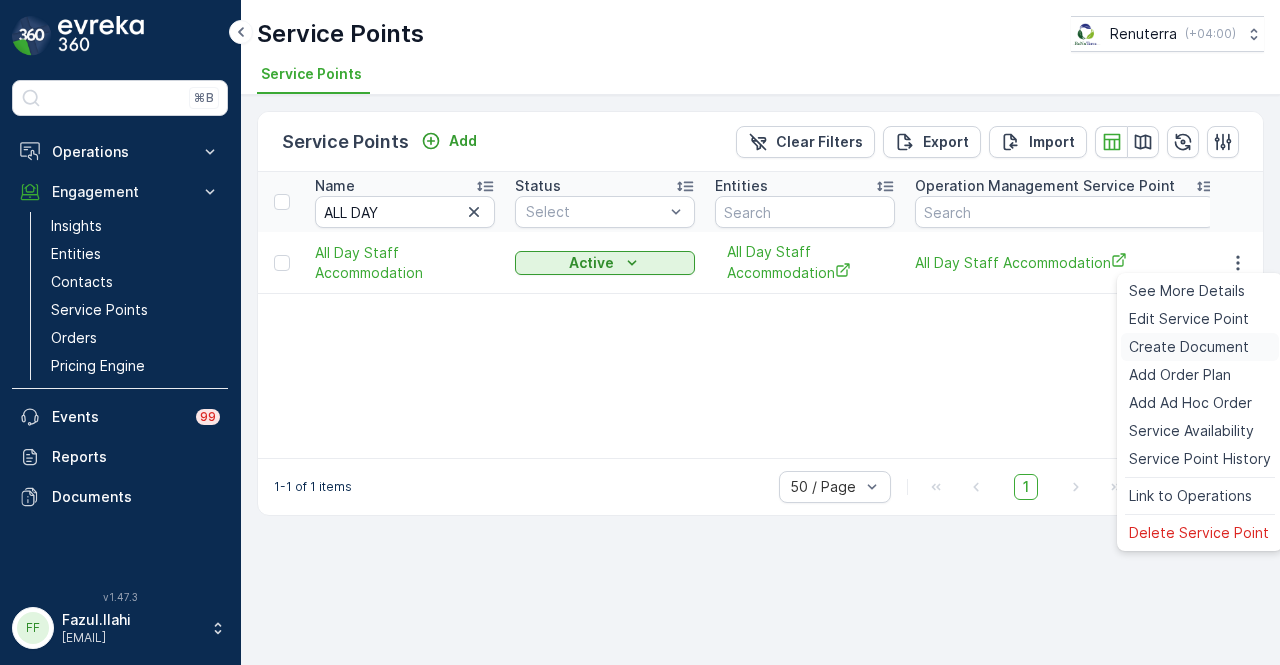 click on "Create Document" at bounding box center (1189, 347) 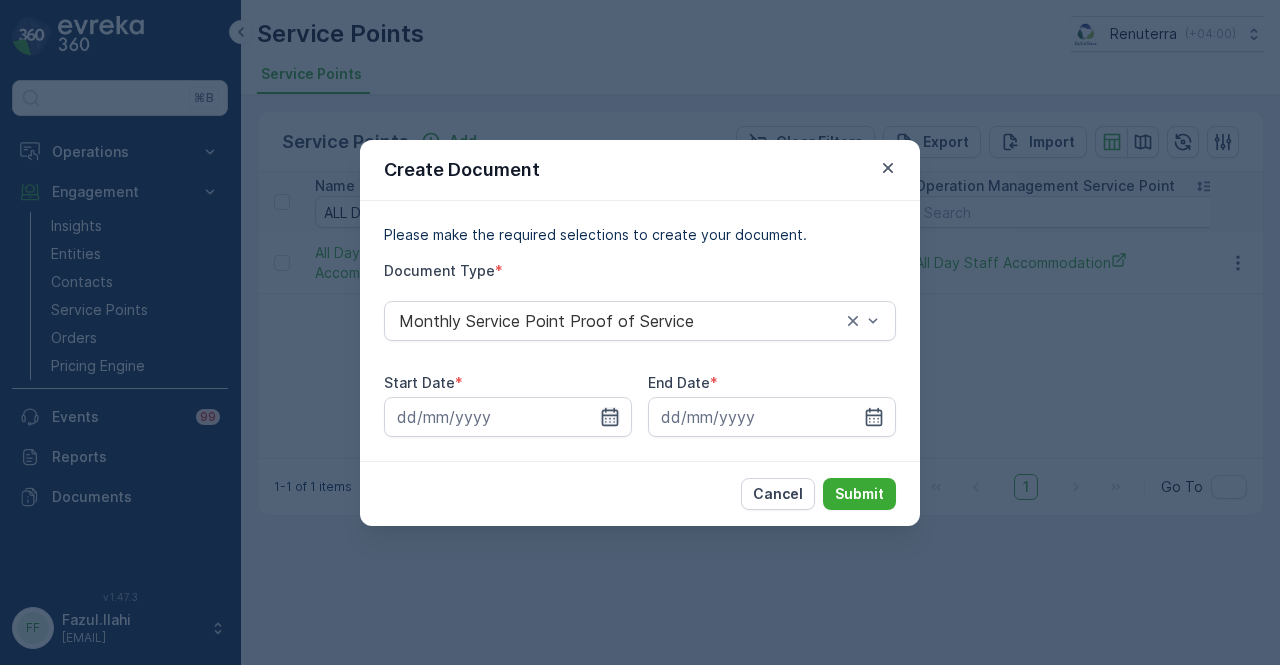 click 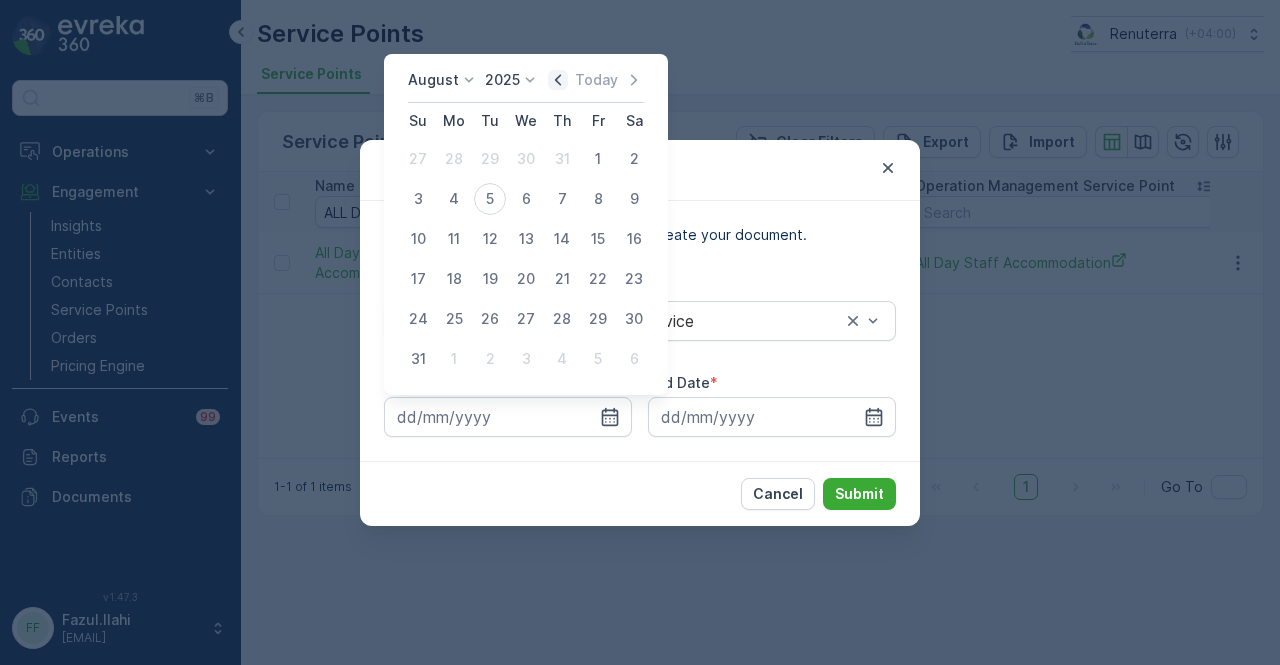 click 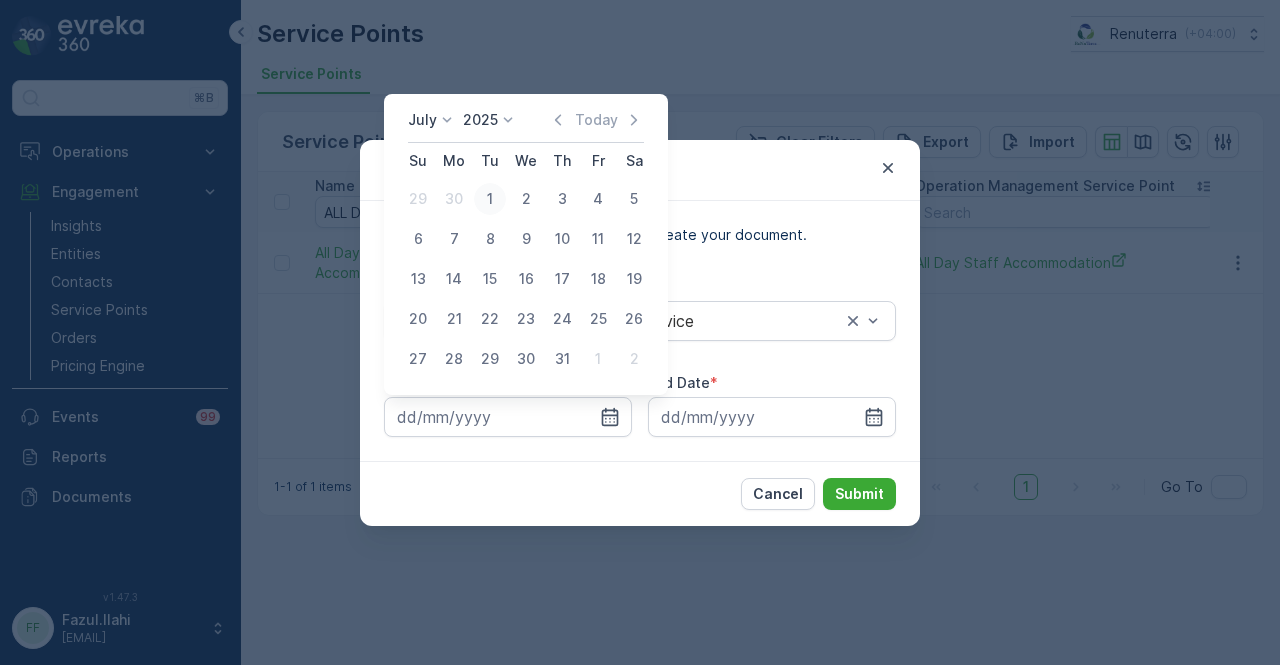 click on "1" at bounding box center [490, 199] 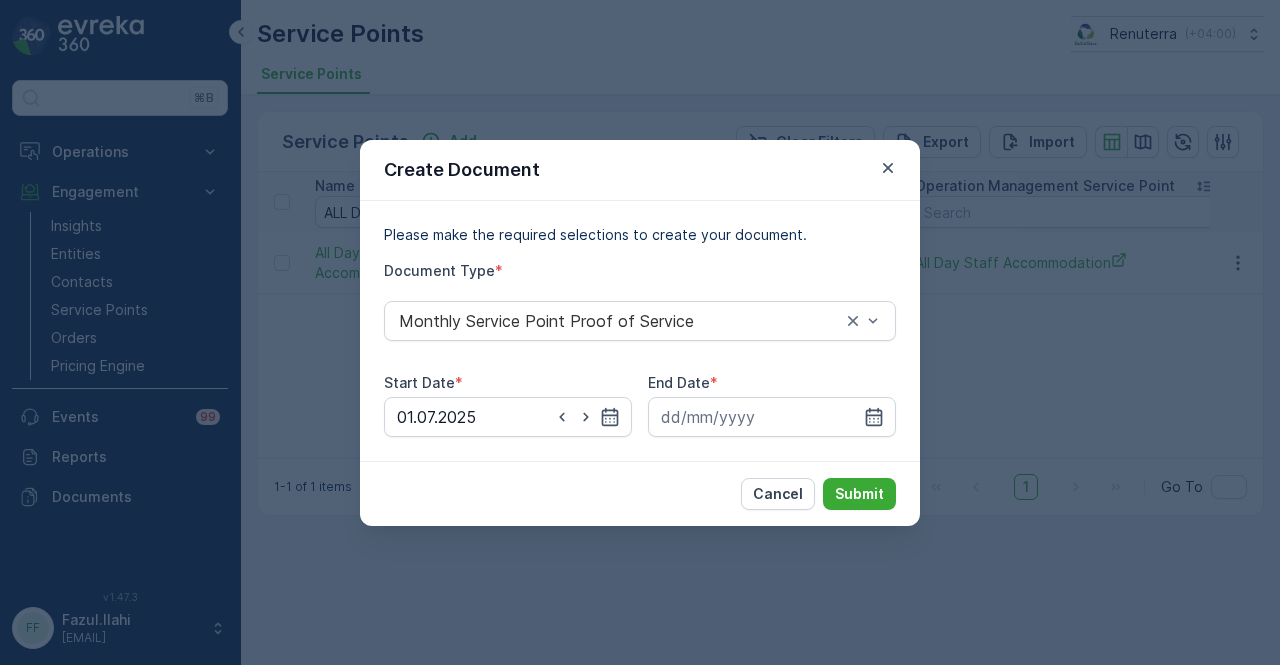 click on "Please make the required selections to create your document. Document Type * Monthly Service Point Proof of Service Start Date * 01.07.2025 End Date *" at bounding box center (640, 331) 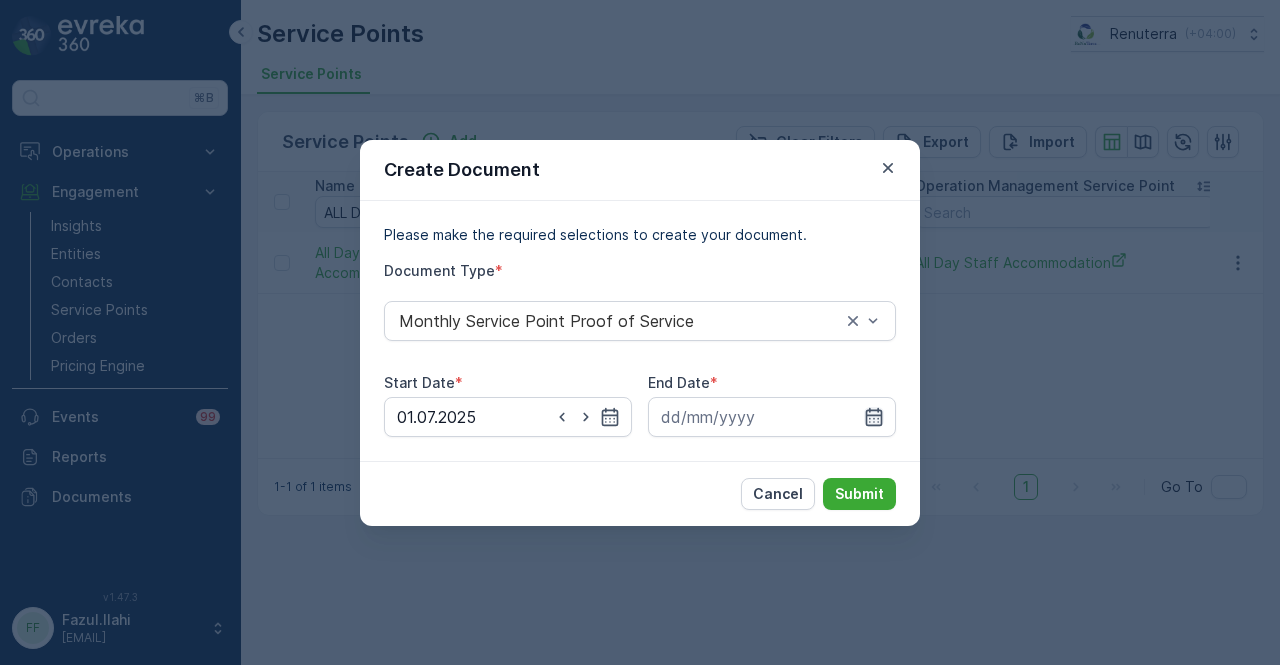 click 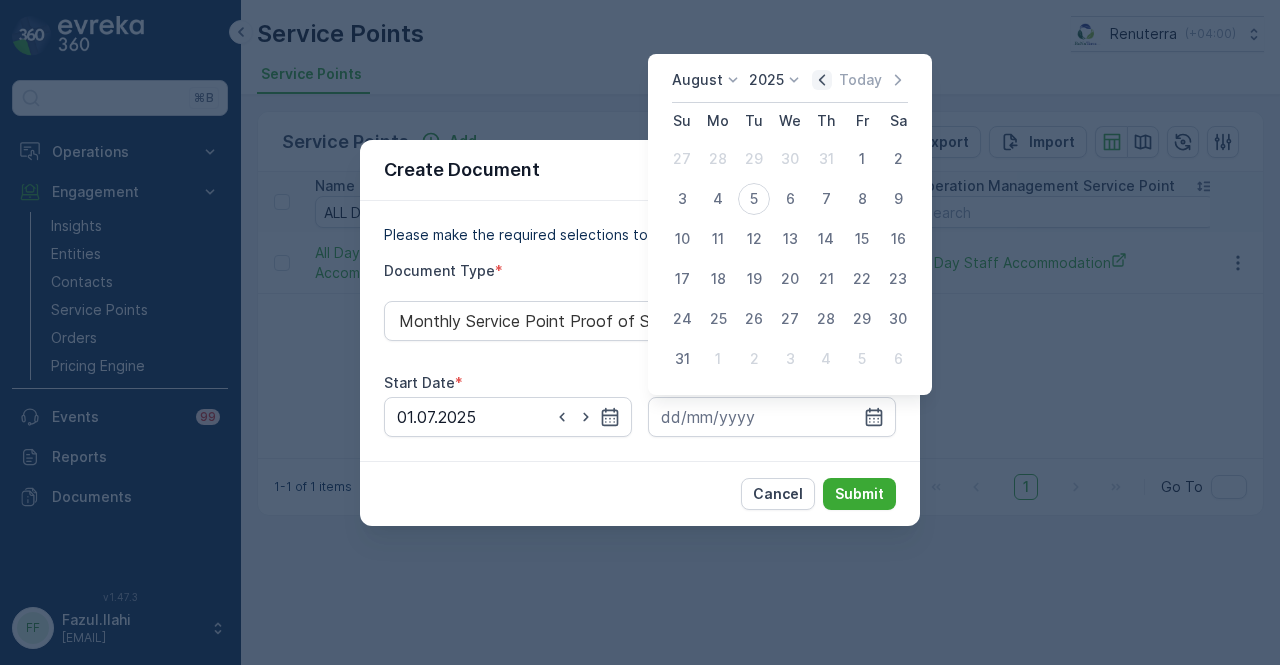 click 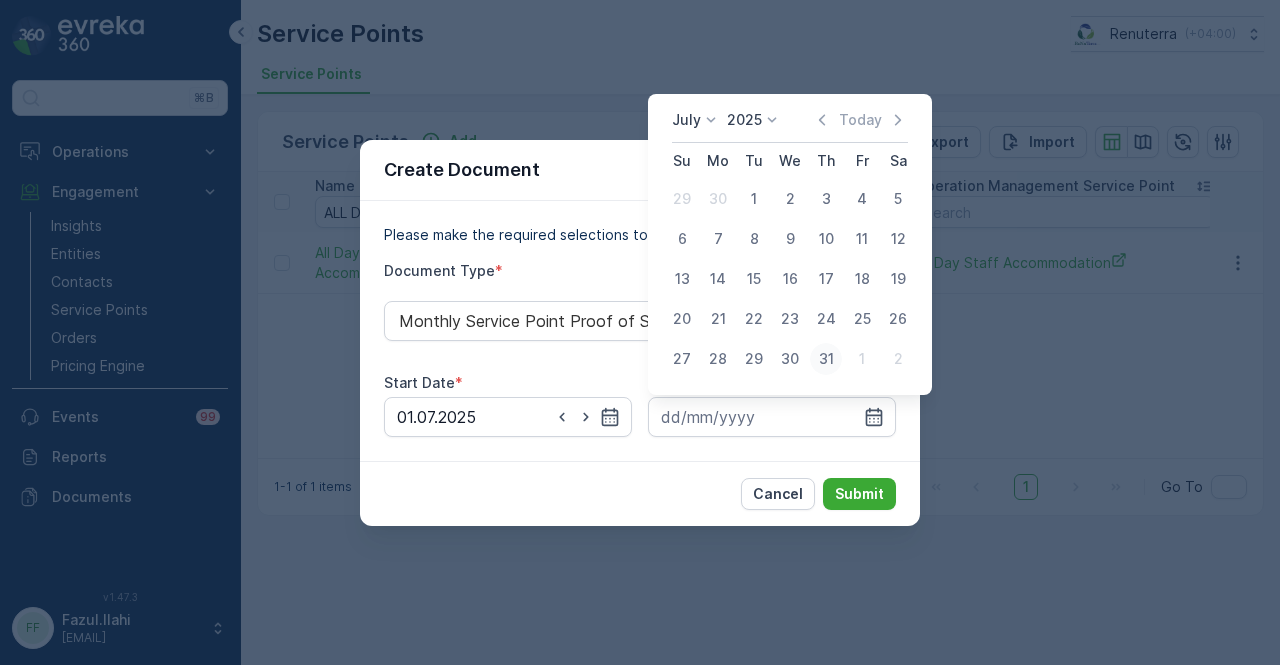 click on "31" at bounding box center (826, 359) 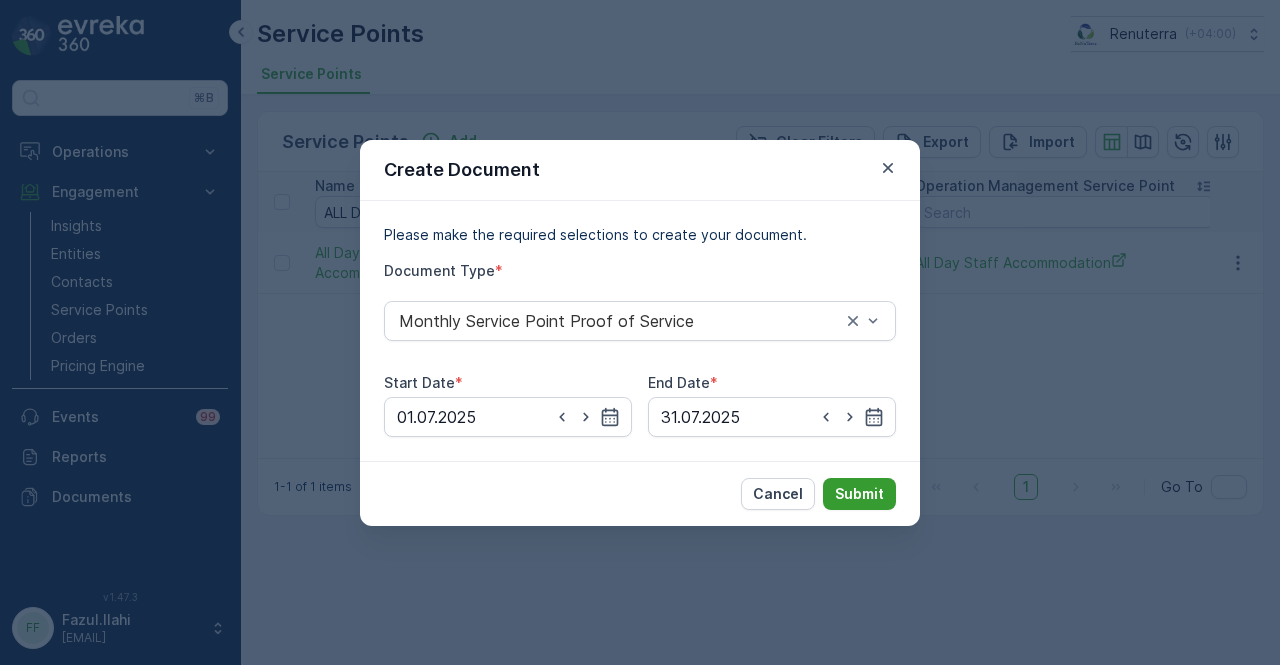 click on "Submit" at bounding box center (859, 494) 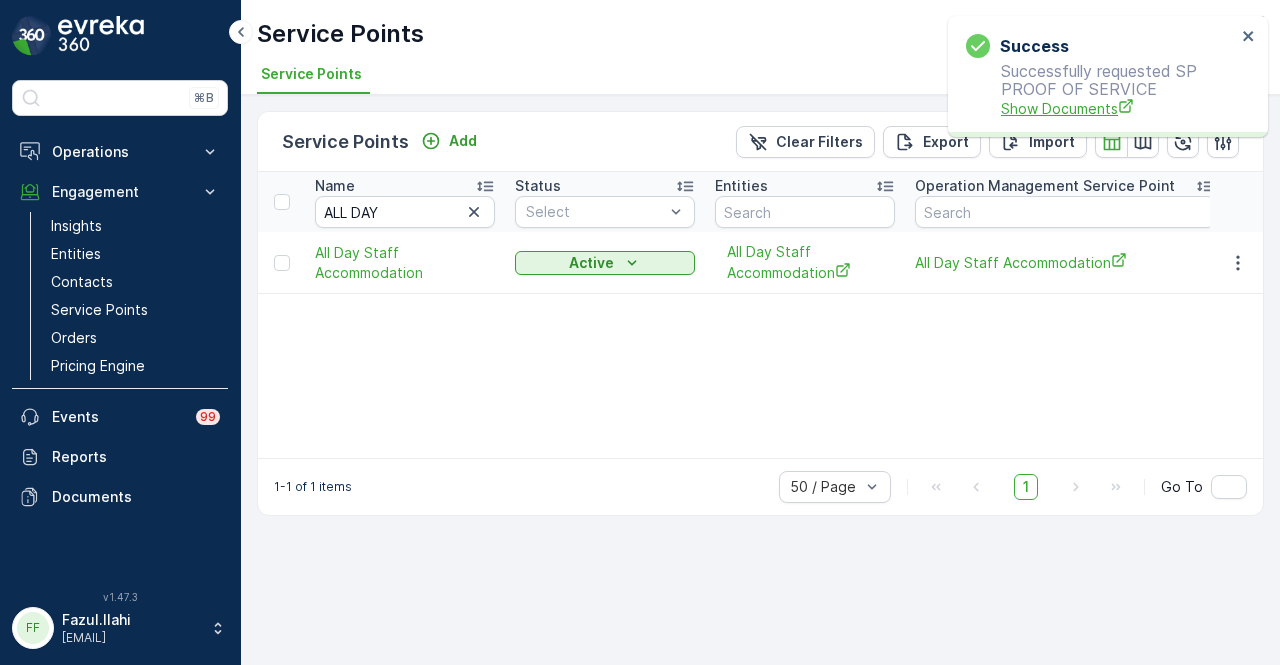 click on "Show Documents" at bounding box center (1118, 108) 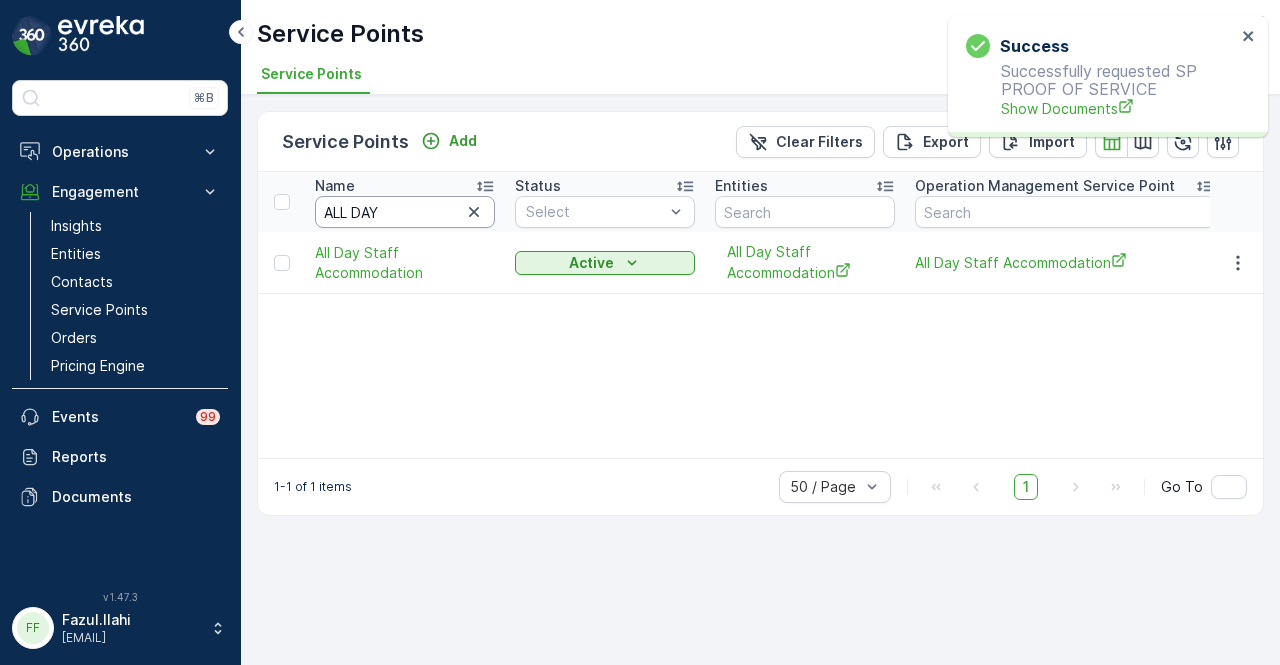 click on "ALL DAY" at bounding box center [405, 212] 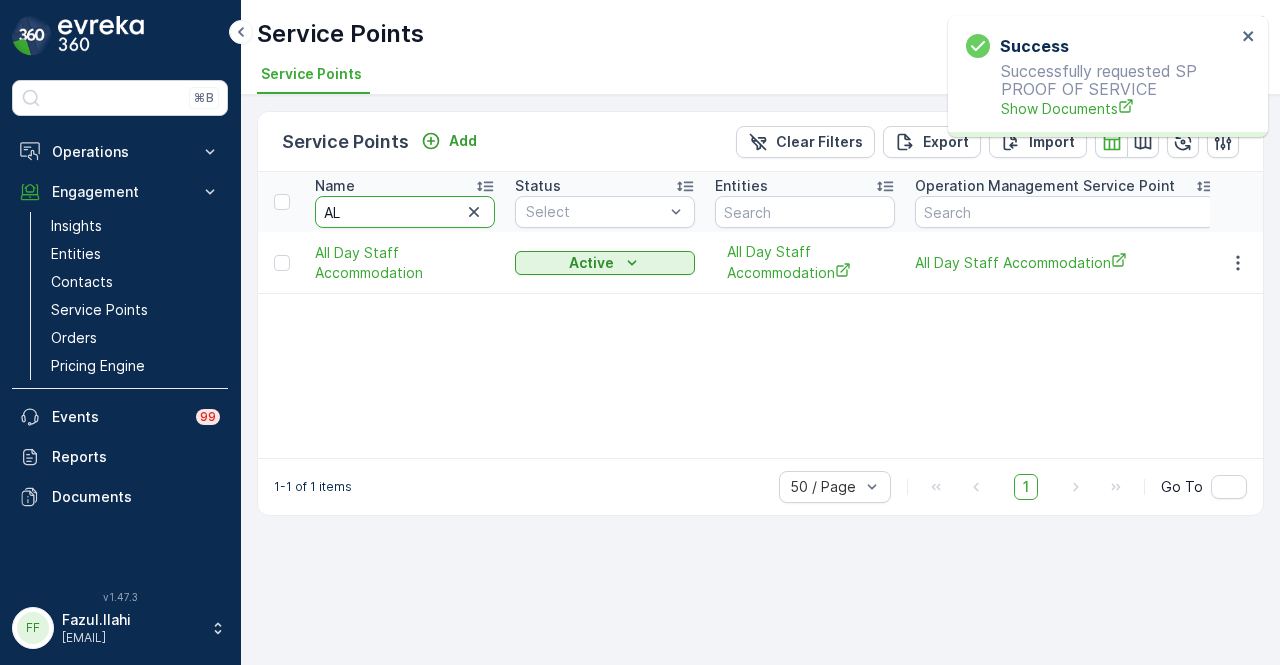 type on "A" 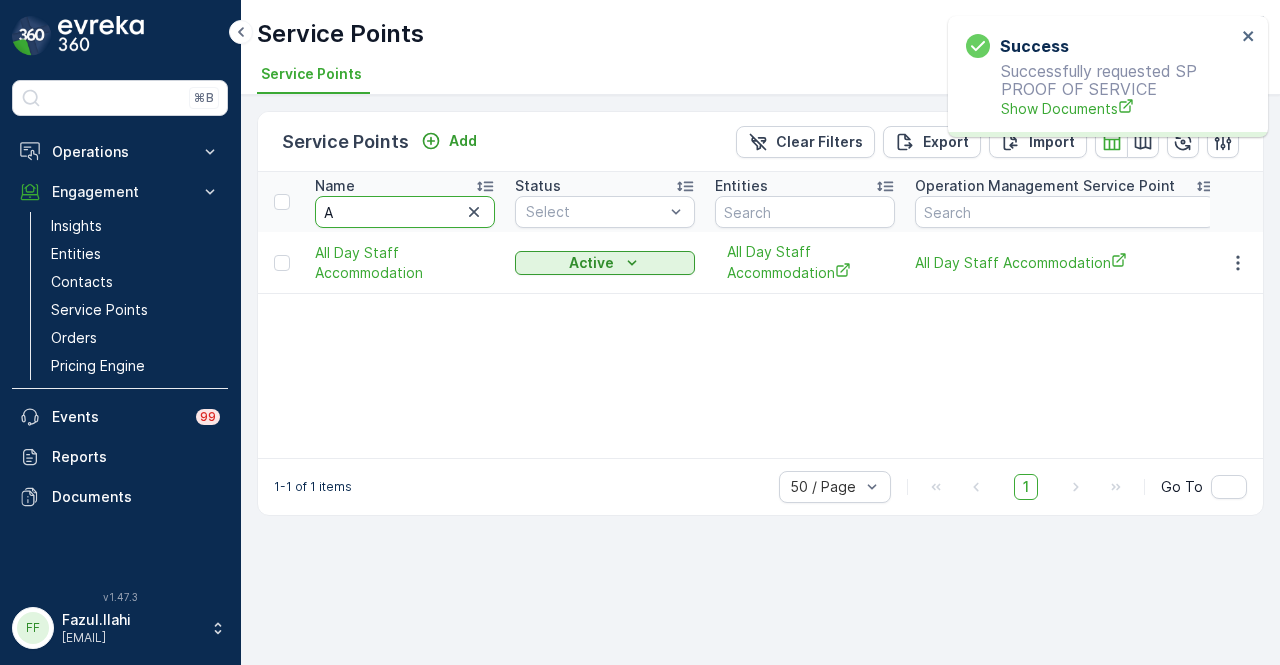 type 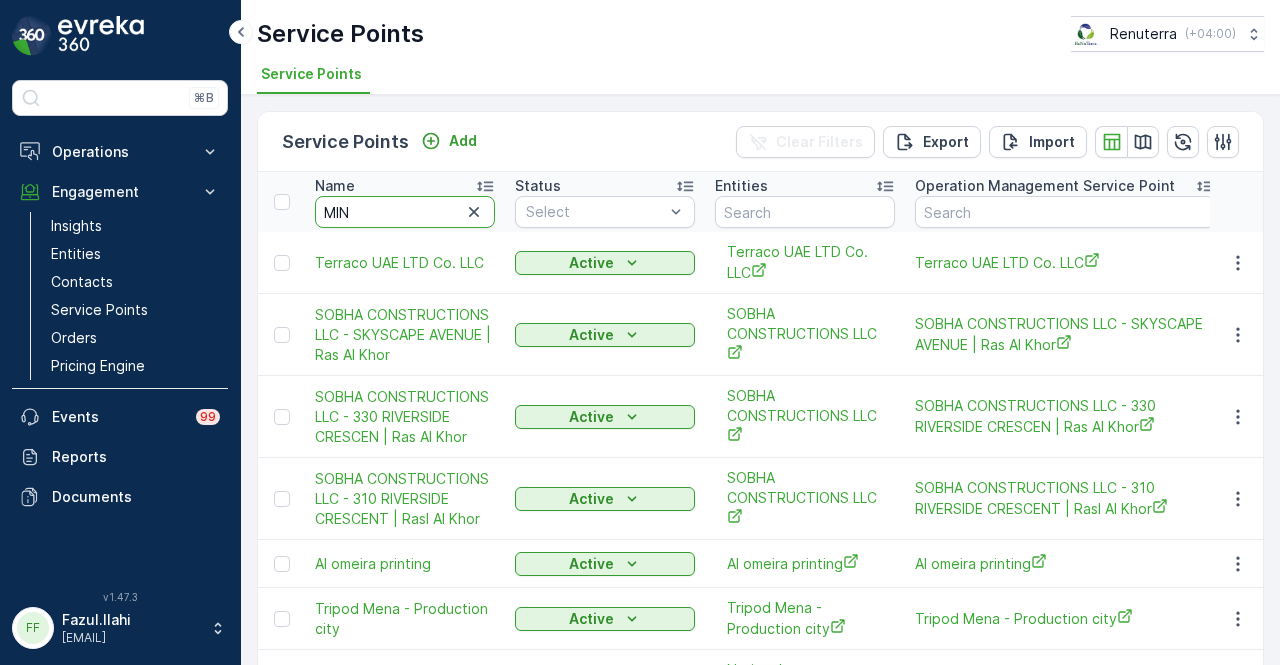 type on "MINI" 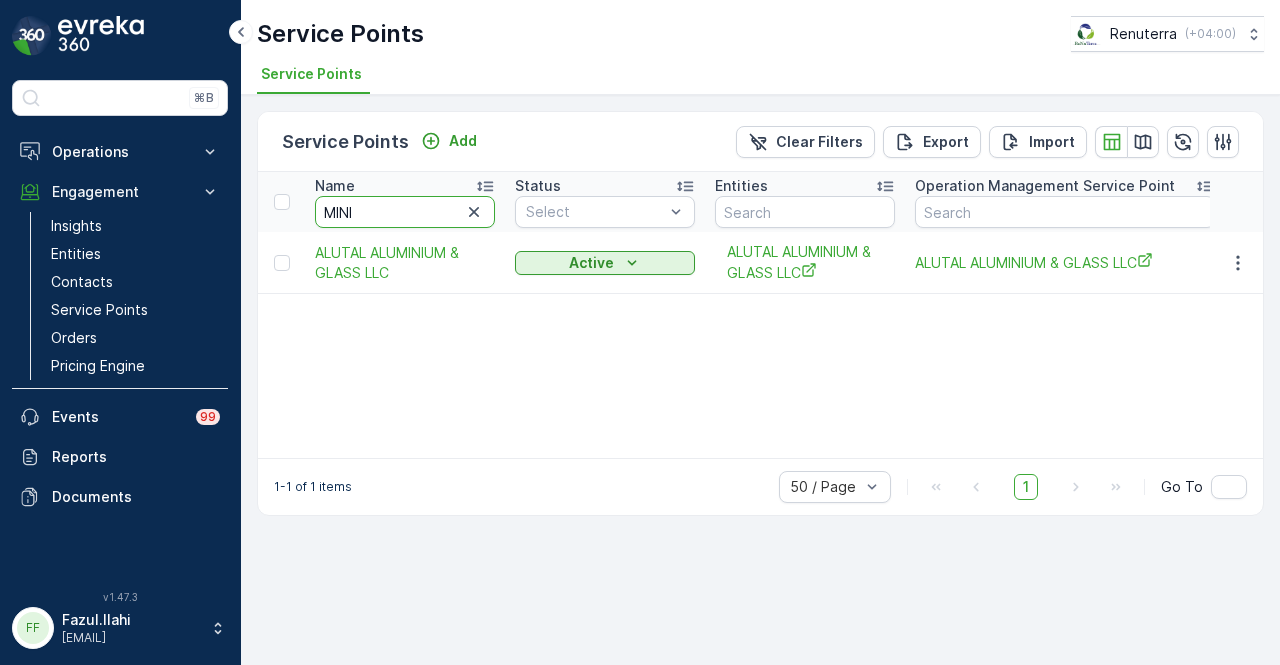 click on "MINI" at bounding box center (405, 212) 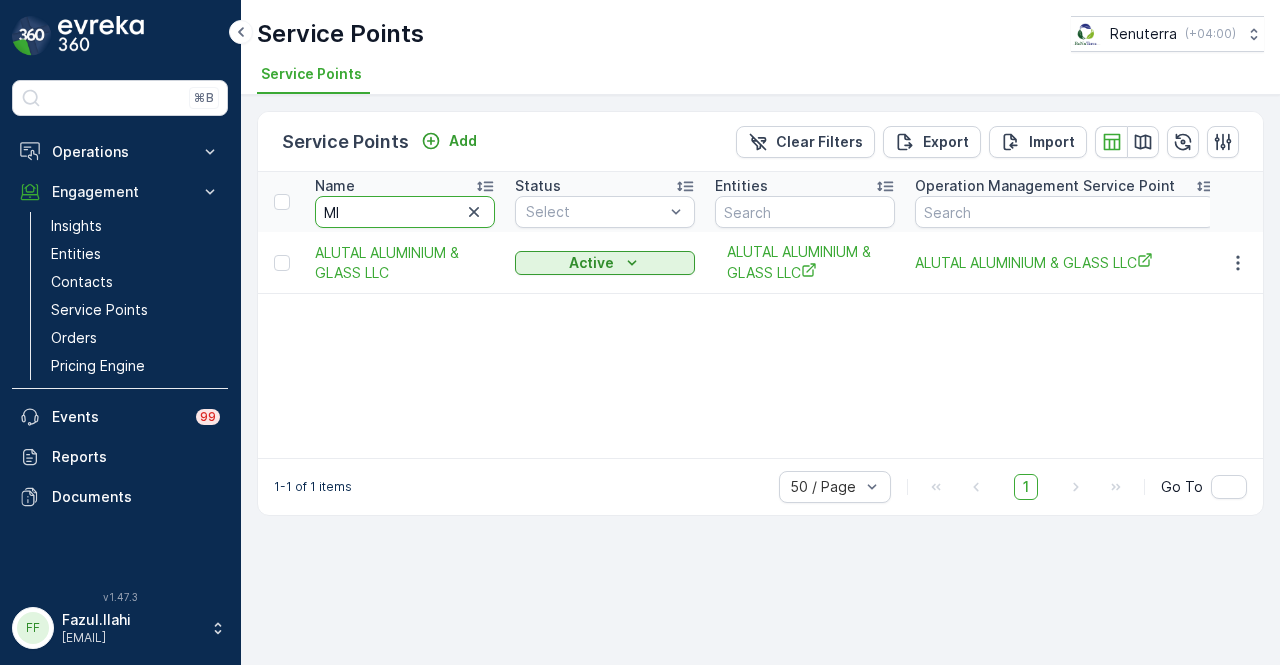 type on "M" 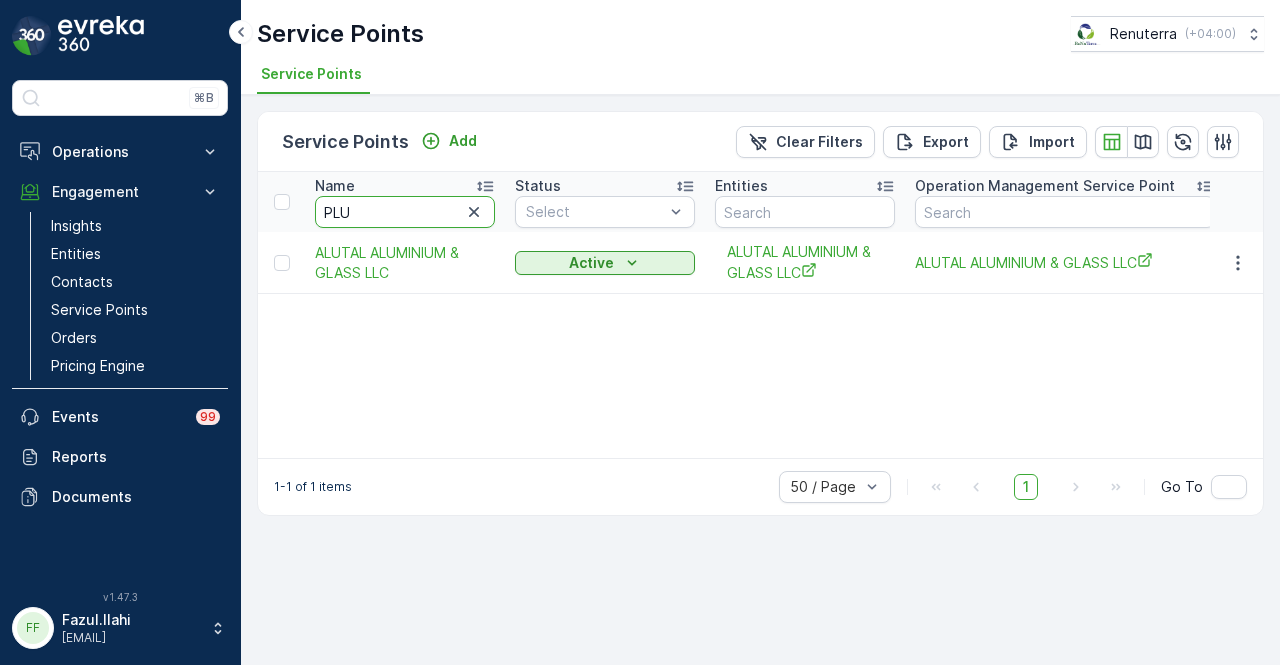 type on "PLUS" 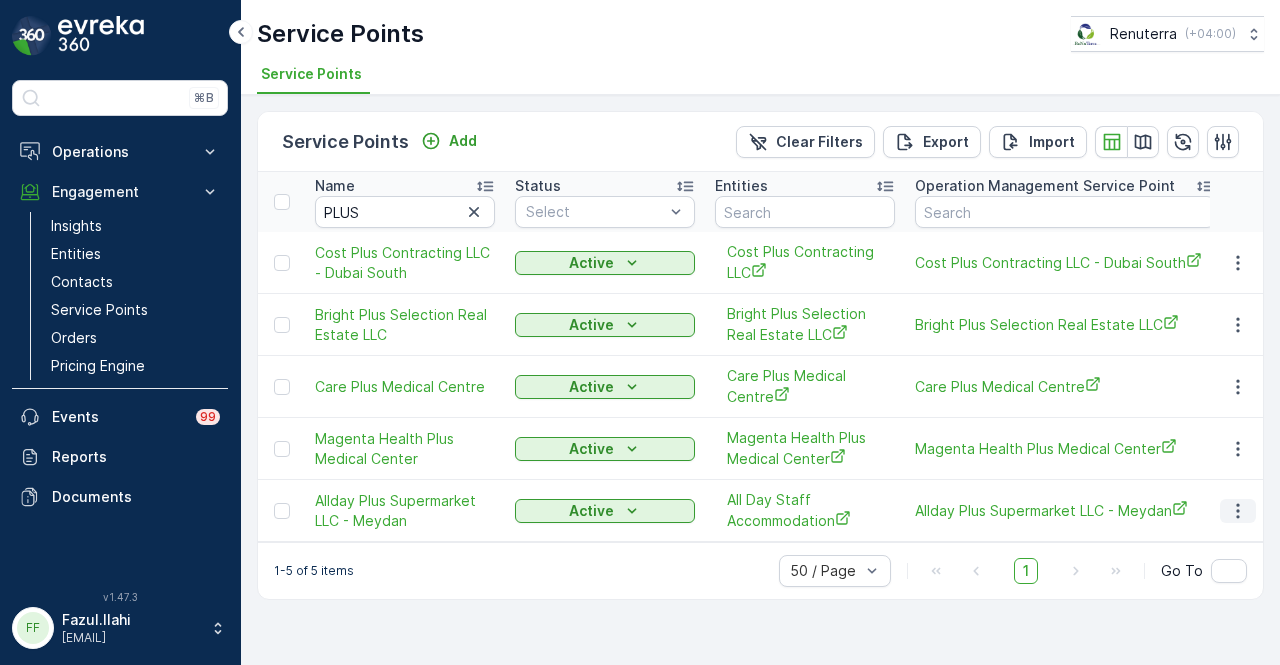 click 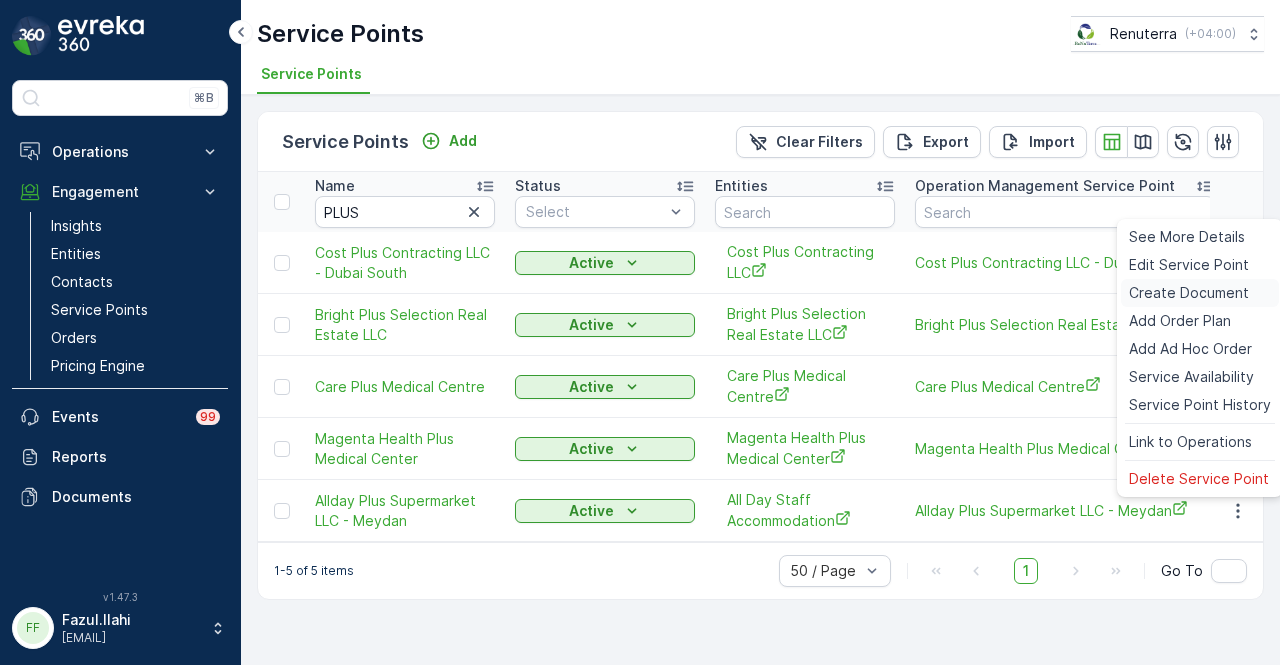 click on "Create Document" at bounding box center (1189, 293) 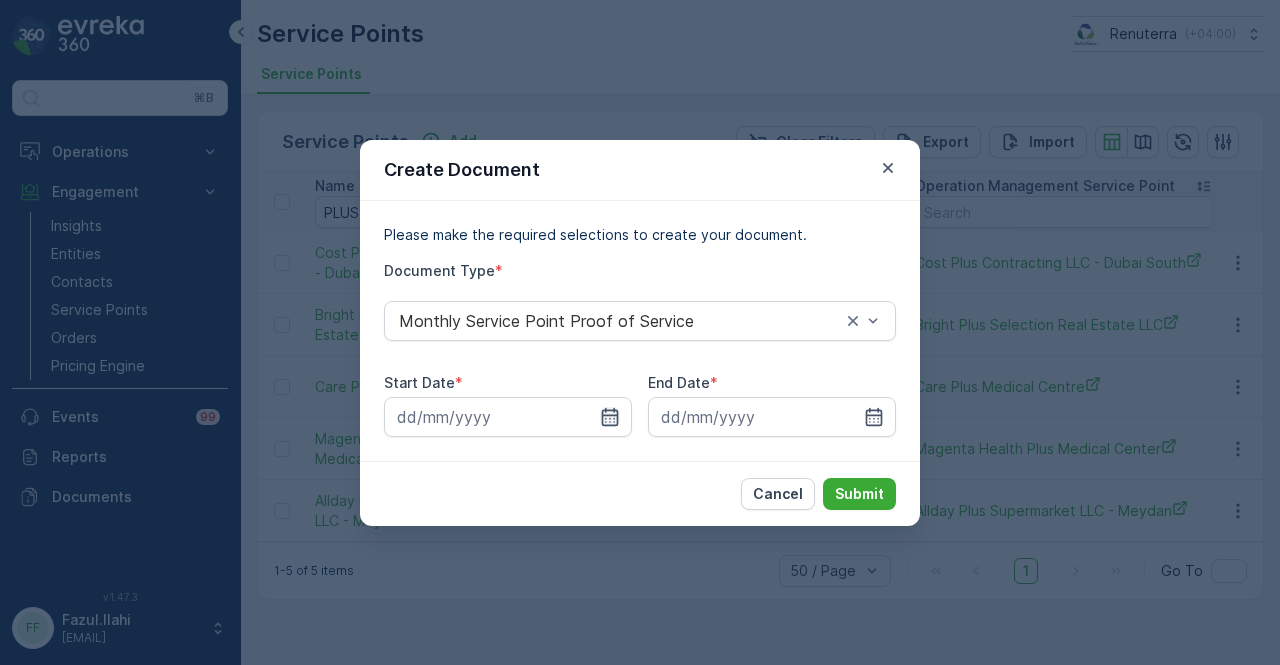 click 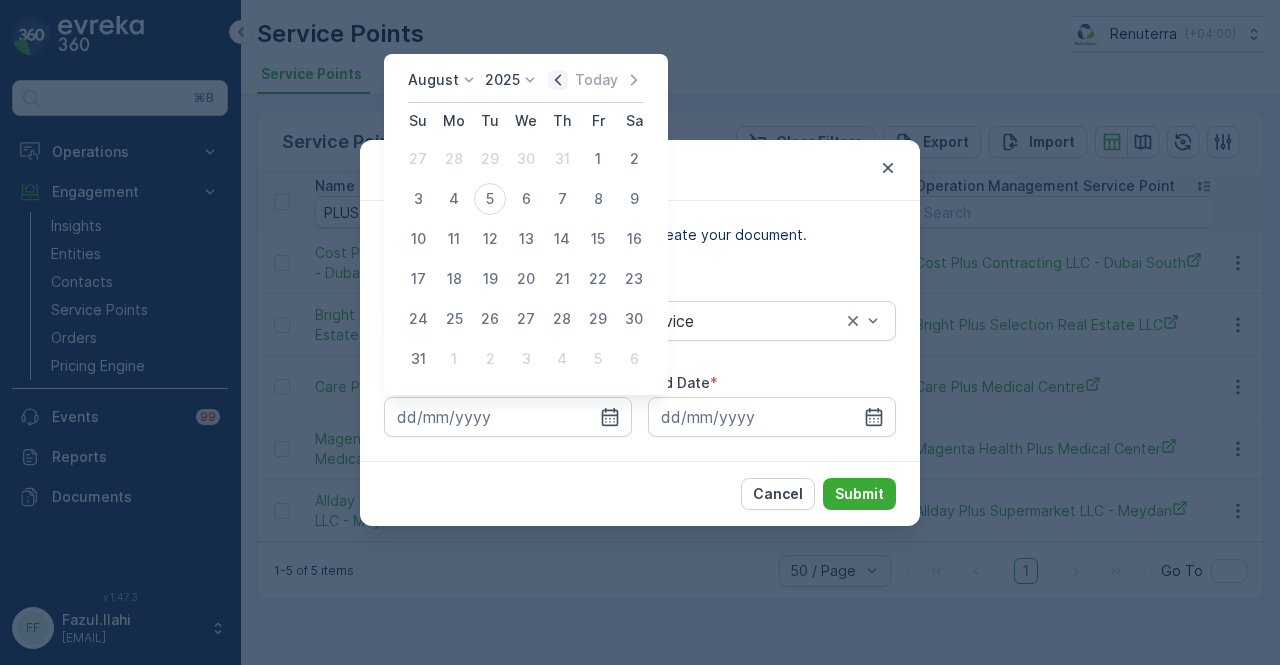 click 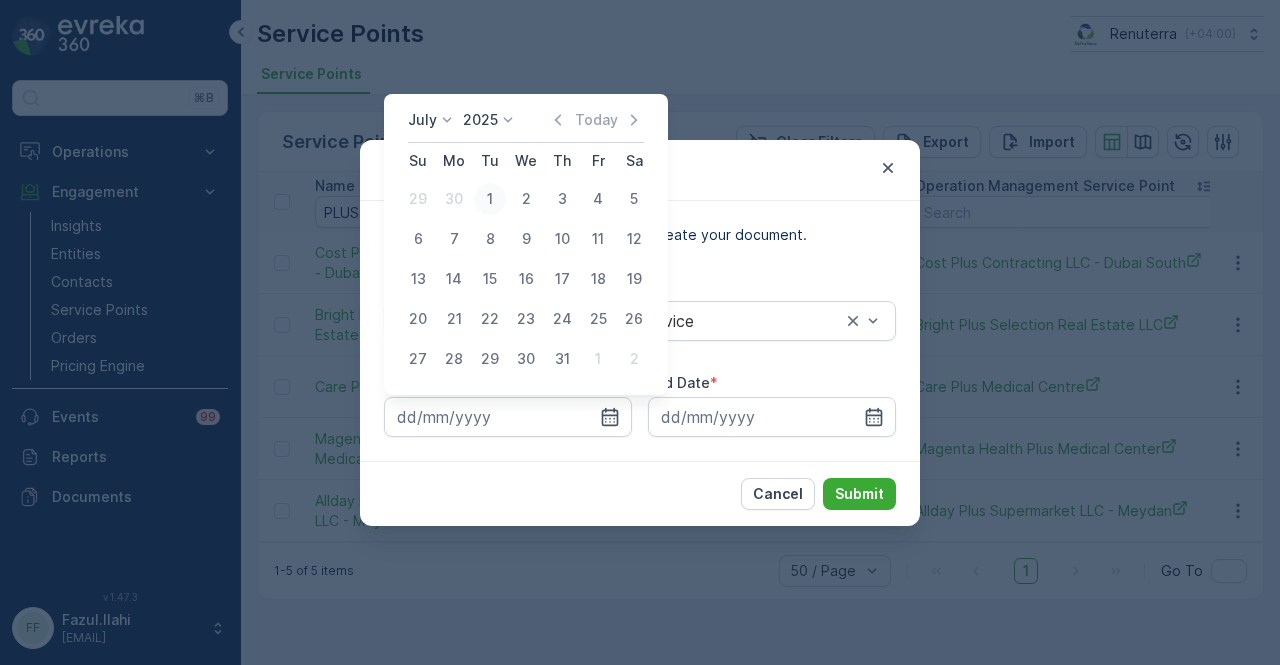 click on "1" at bounding box center [490, 199] 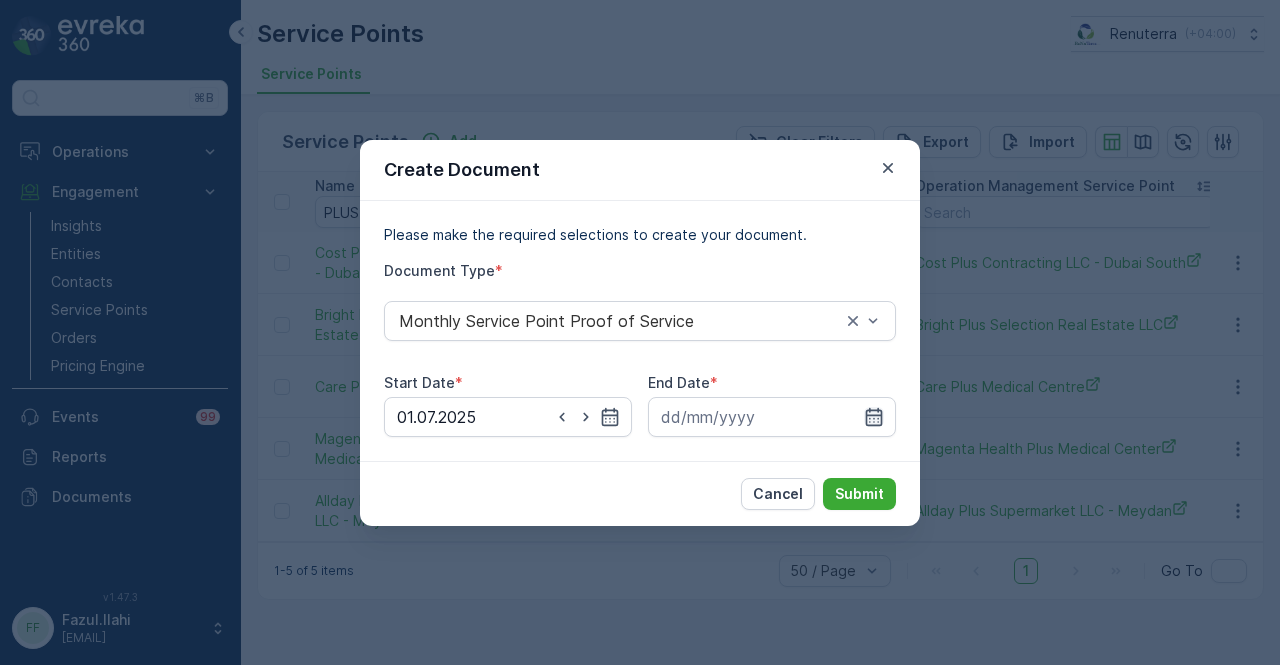 click 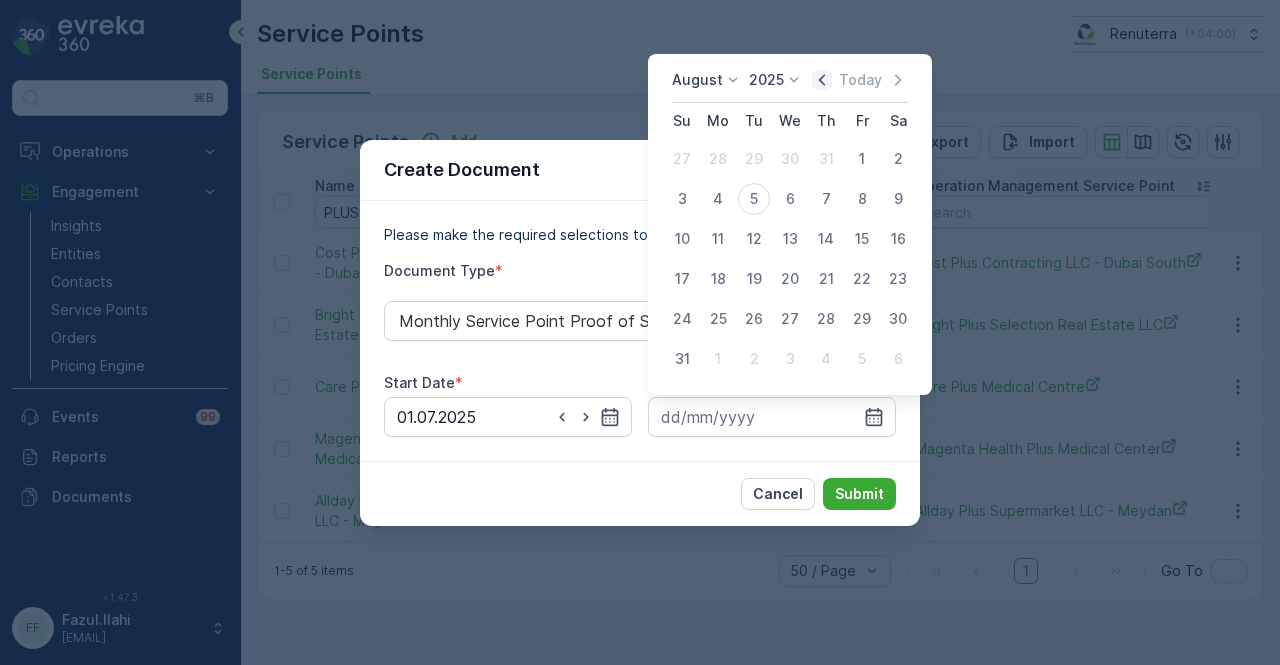 click 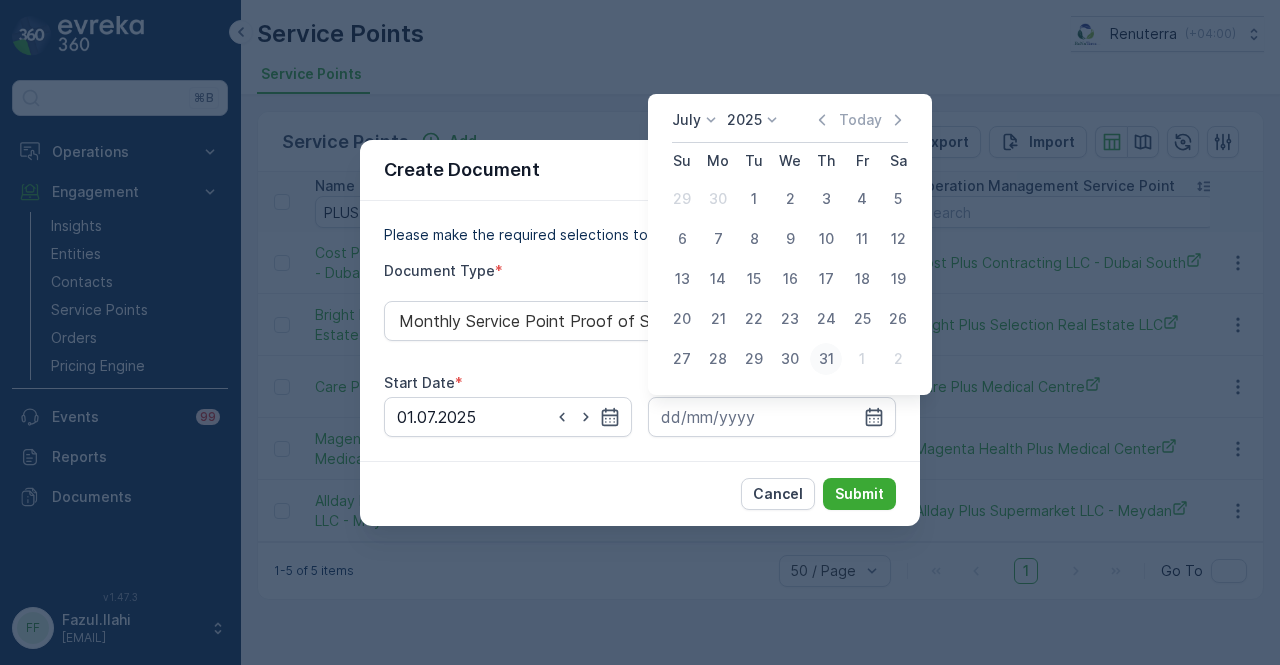 click on "31" at bounding box center (826, 359) 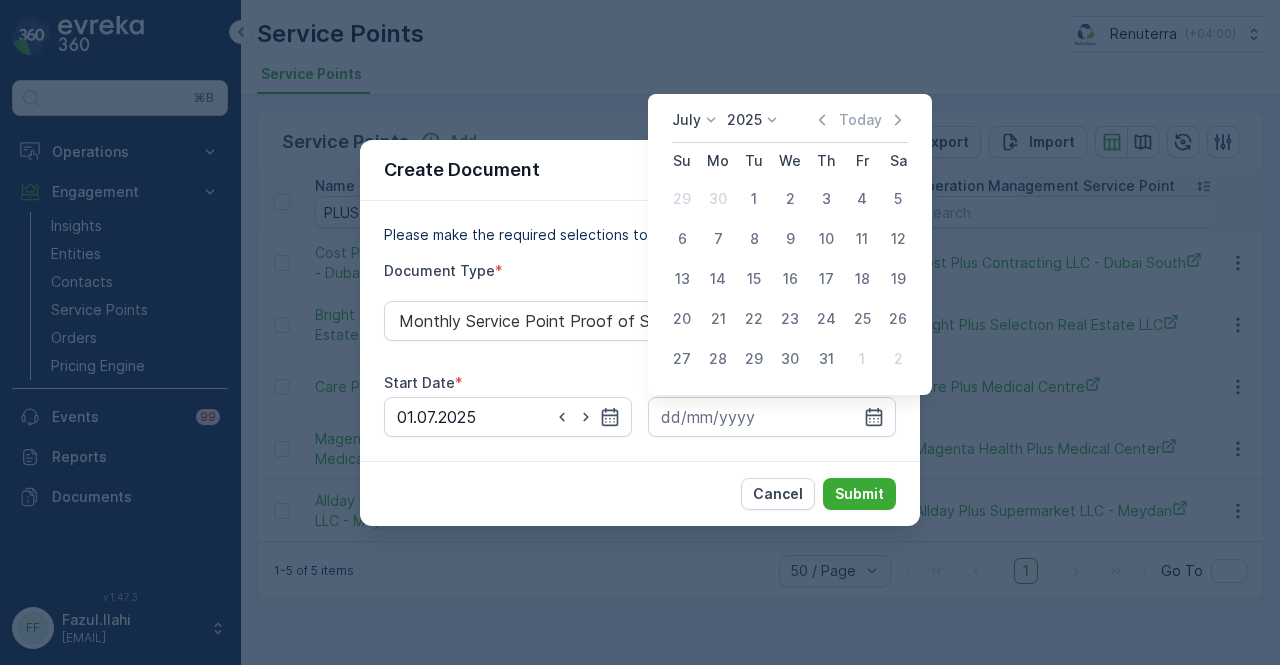 type on "31.07.2025" 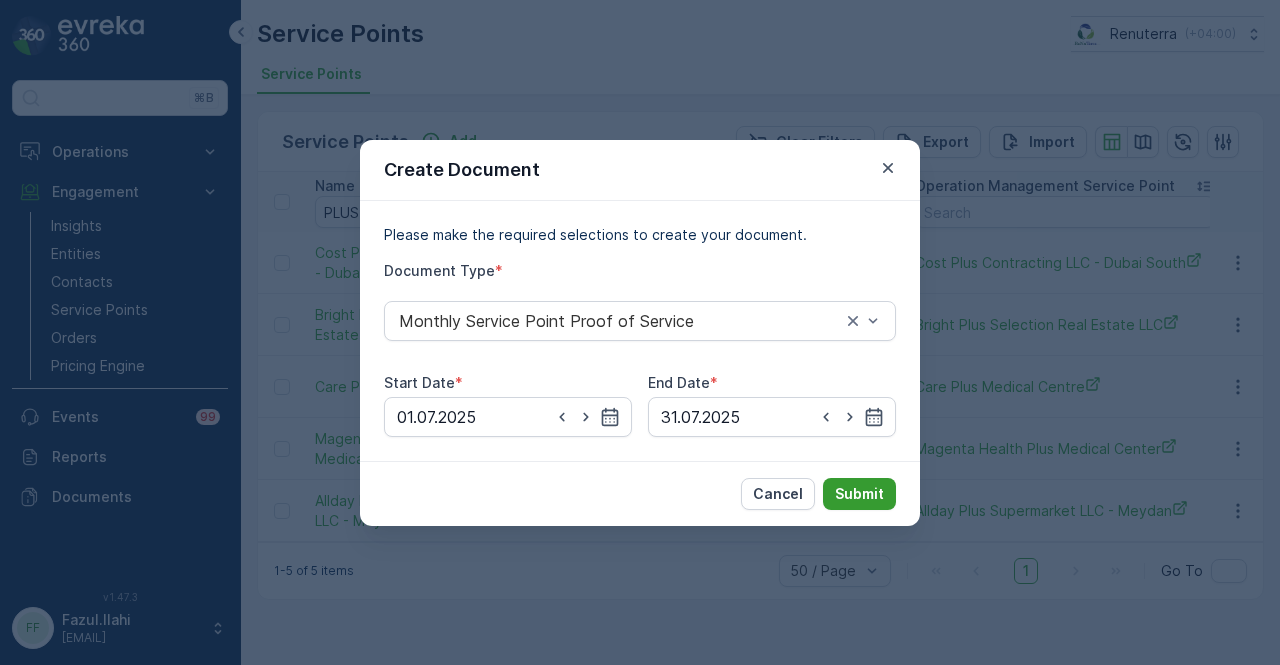 click on "Submit" at bounding box center [859, 494] 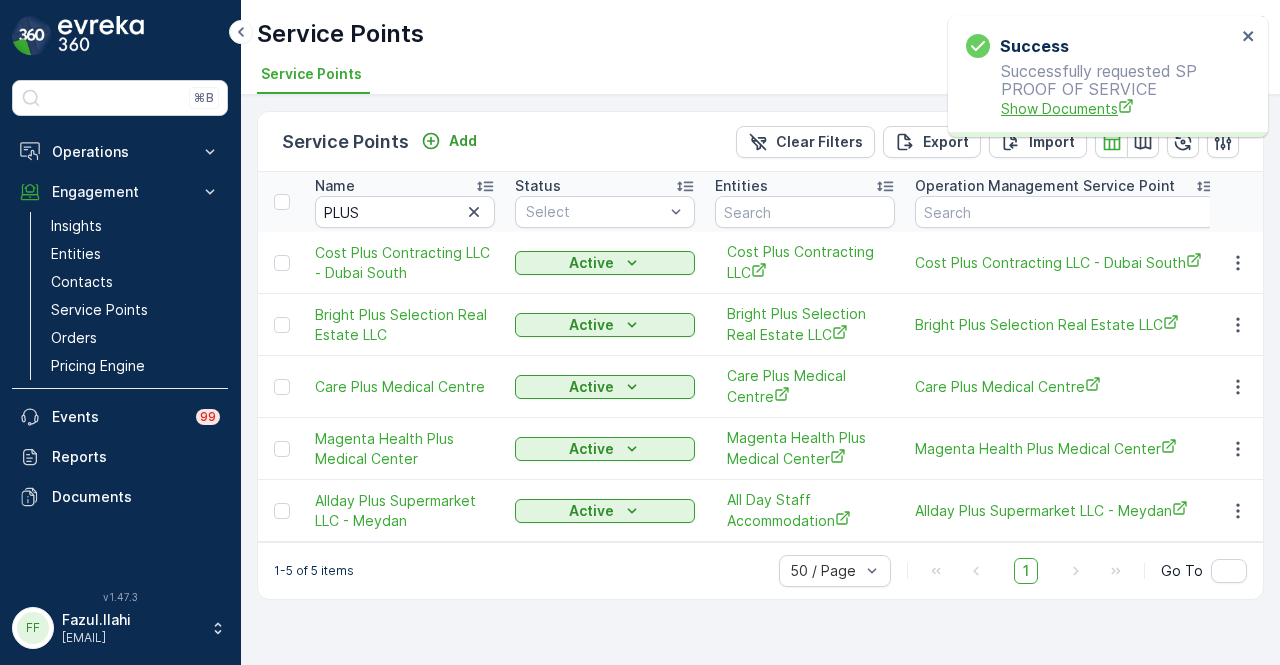 click on "Show Documents" at bounding box center (1118, 108) 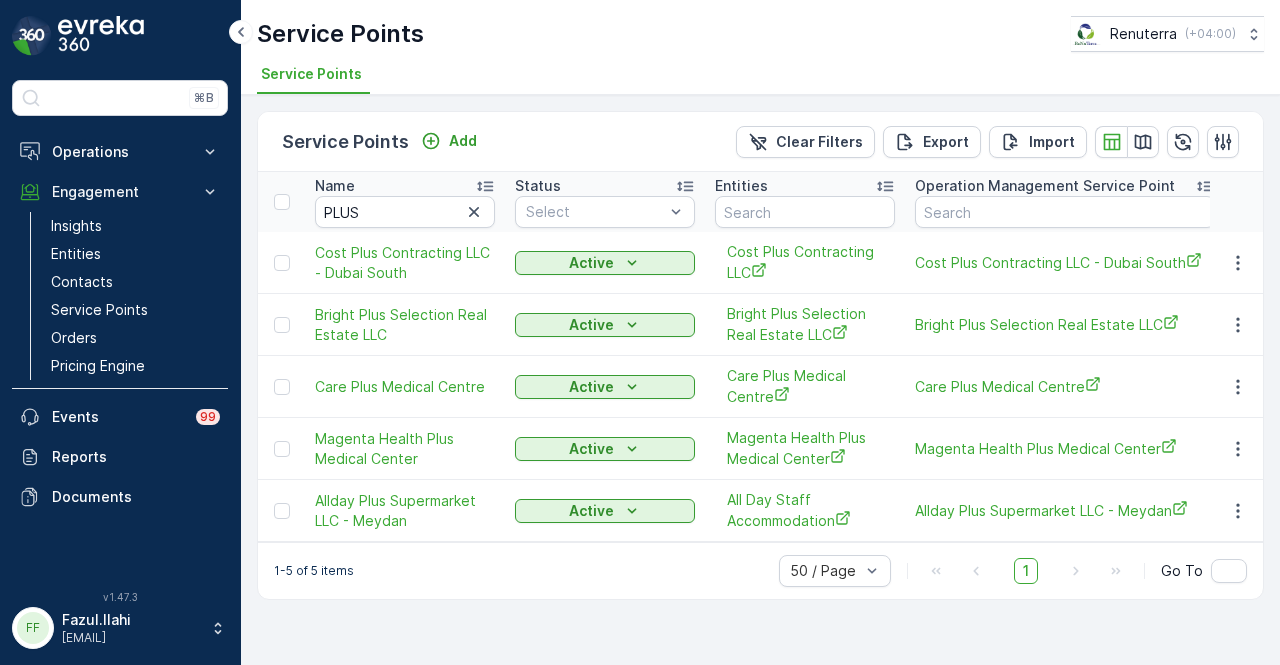 click on "1-5 of 5 items 50 / Page 1 Go To" at bounding box center (760, 570) 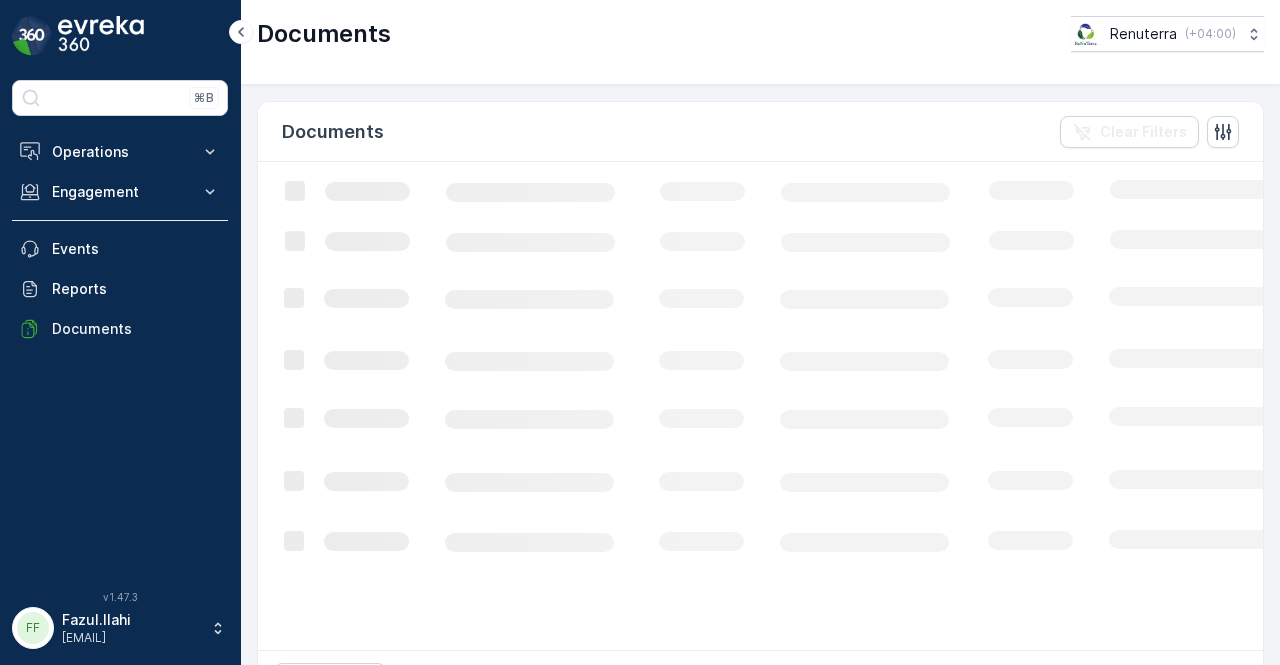 scroll, scrollTop: 0, scrollLeft: 0, axis: both 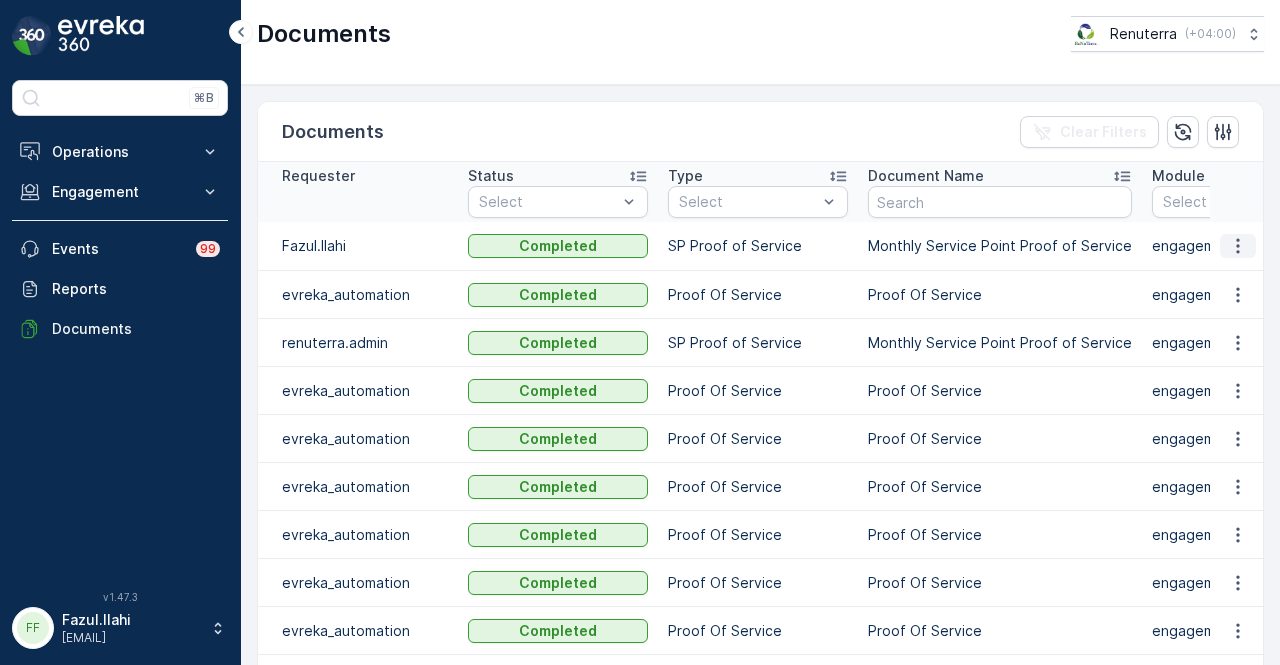 click at bounding box center (1238, 246) 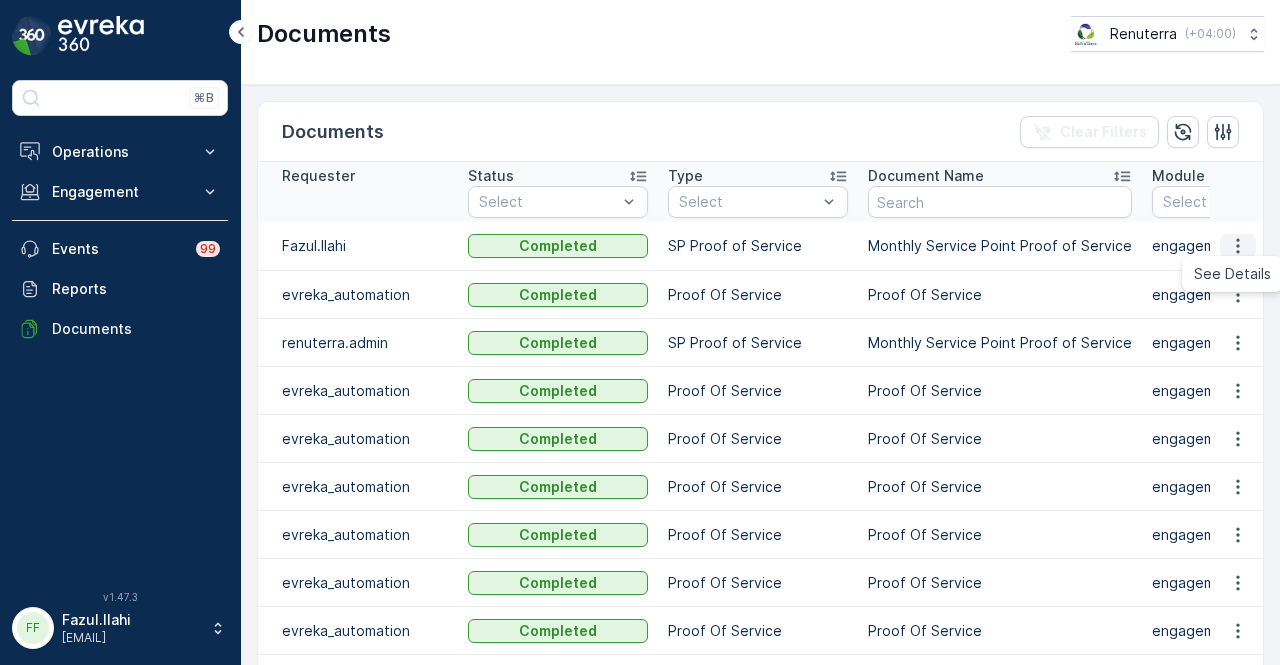click on "See Details" at bounding box center (1232, 274) 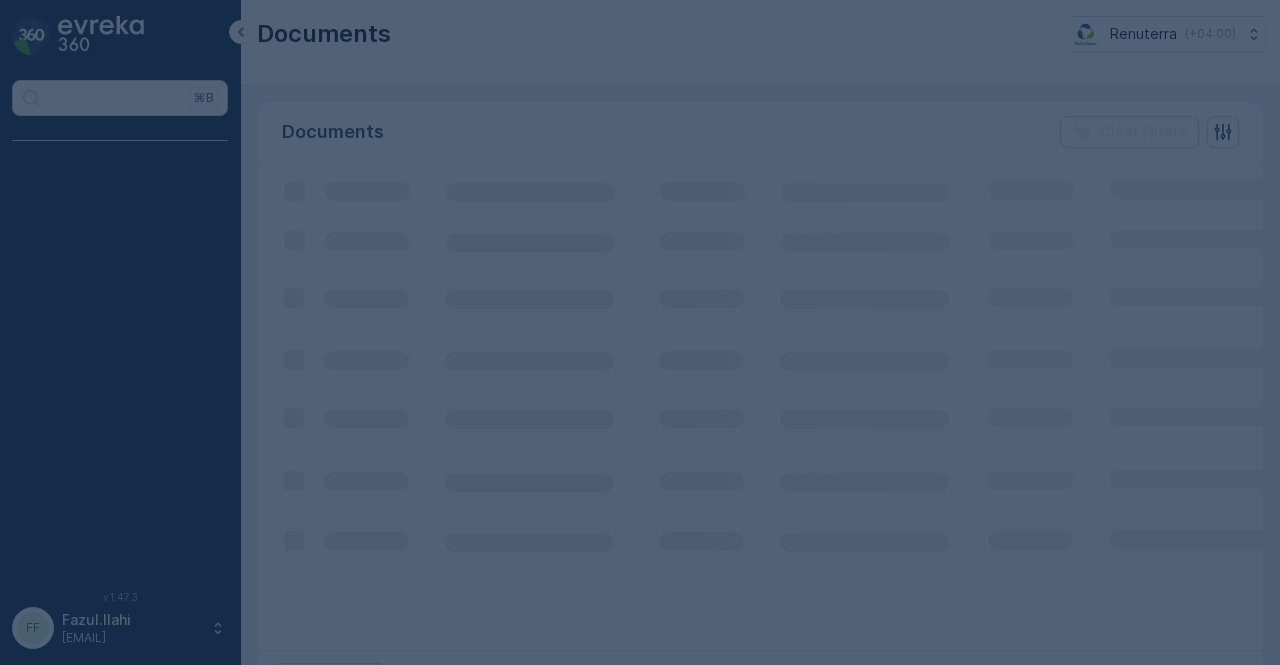 scroll, scrollTop: 0, scrollLeft: 0, axis: both 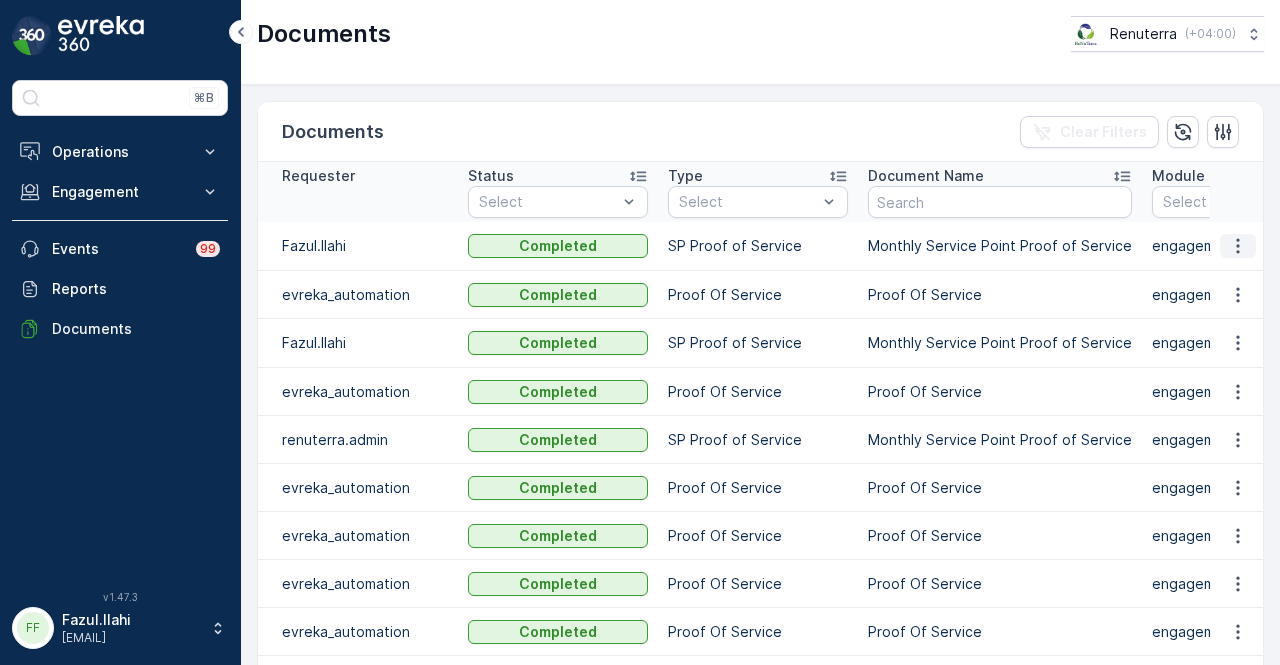 click 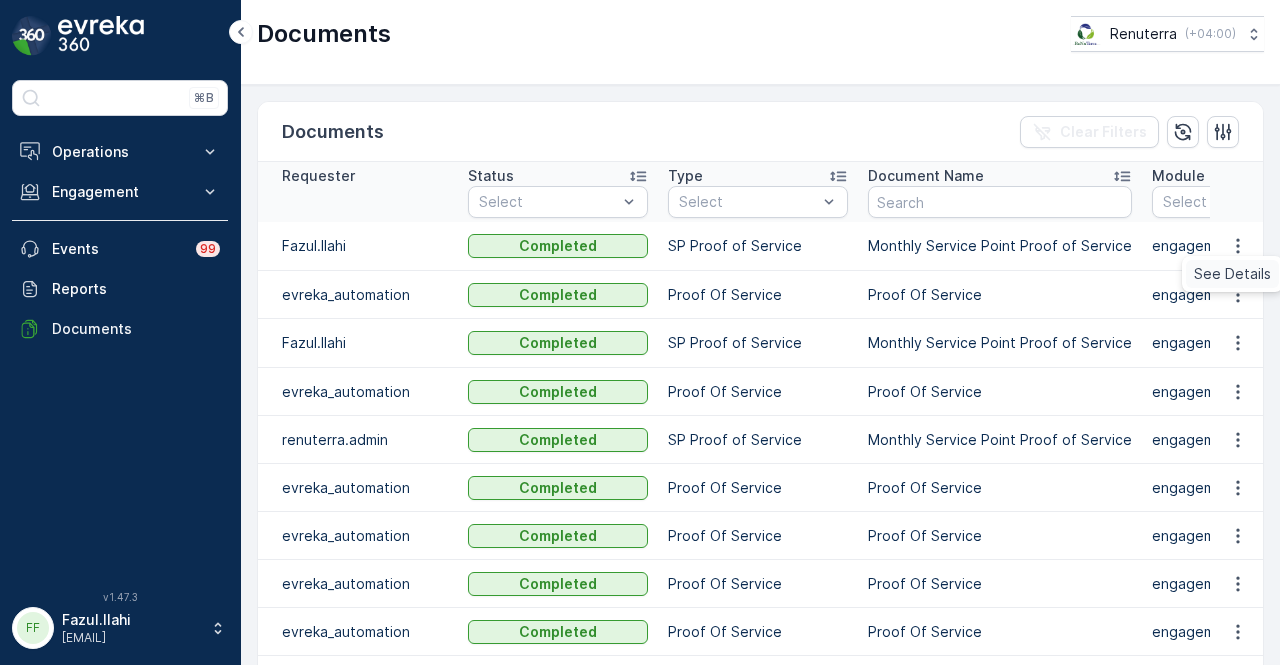 click on "See Details" at bounding box center [1232, 274] 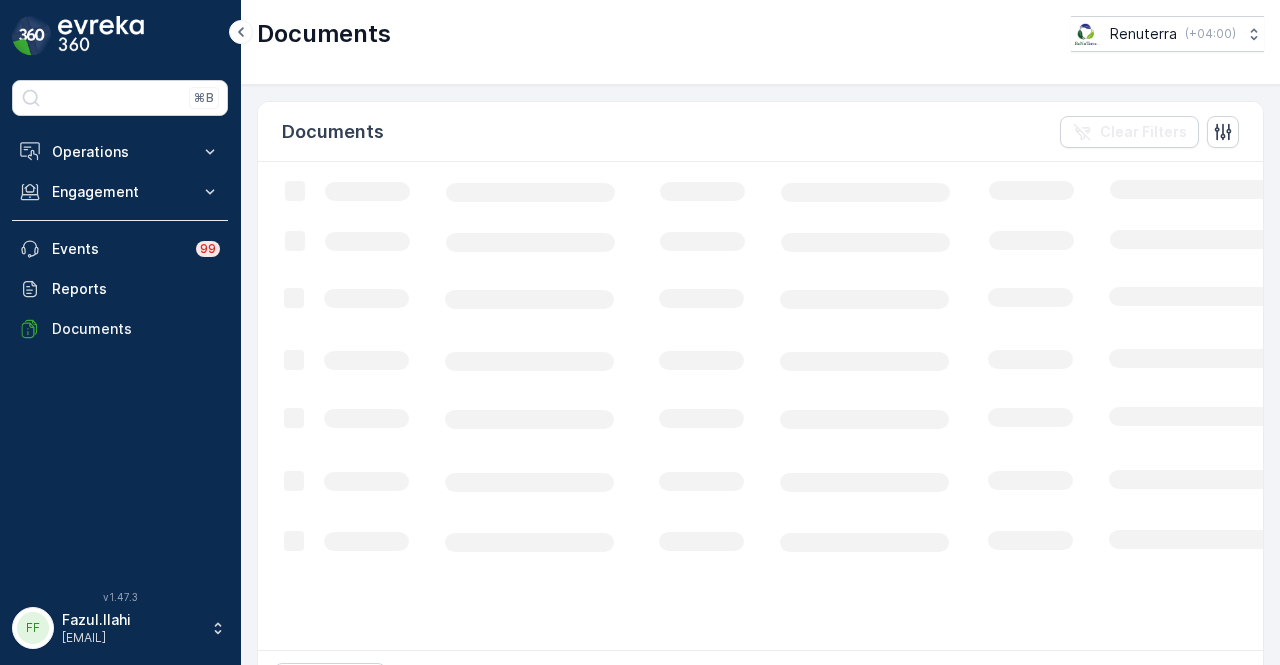 scroll, scrollTop: 0, scrollLeft: 0, axis: both 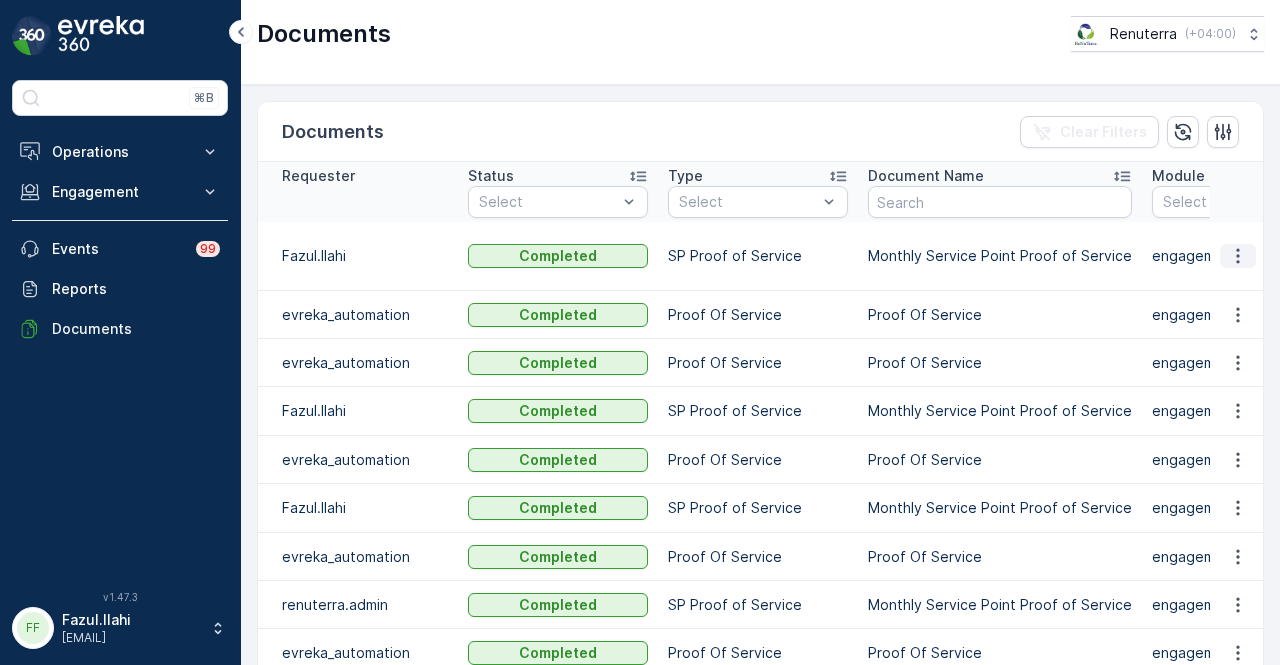 click 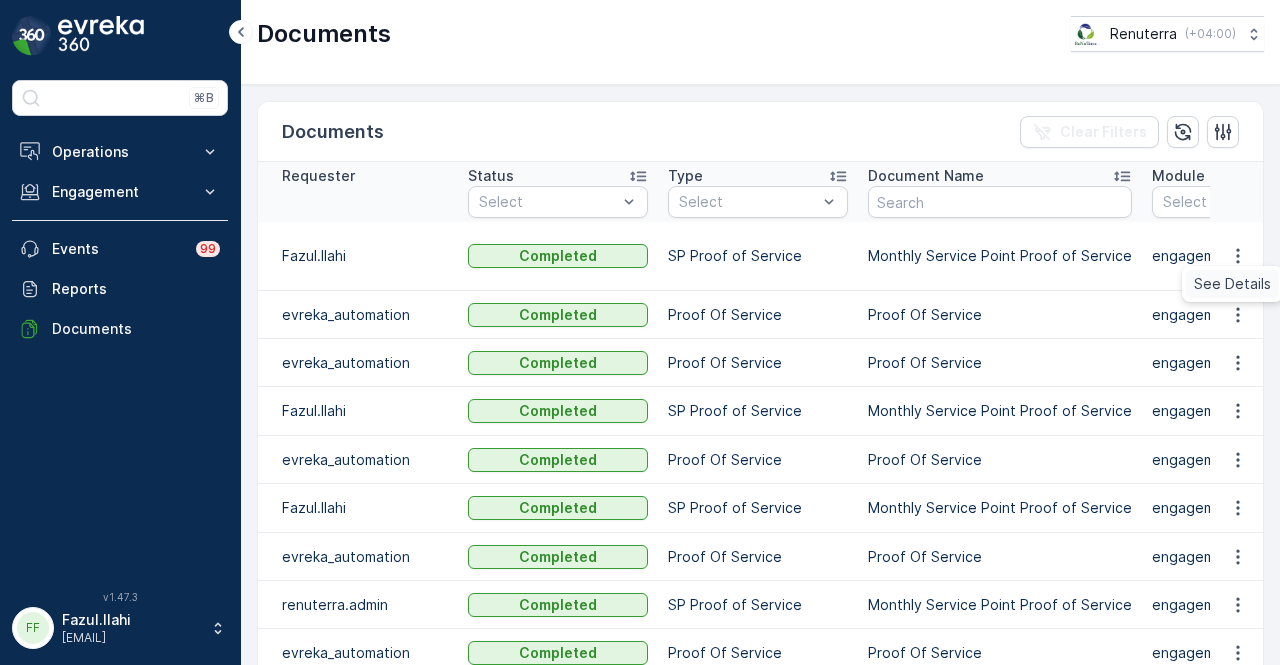 click on "See Details" at bounding box center (1232, 284) 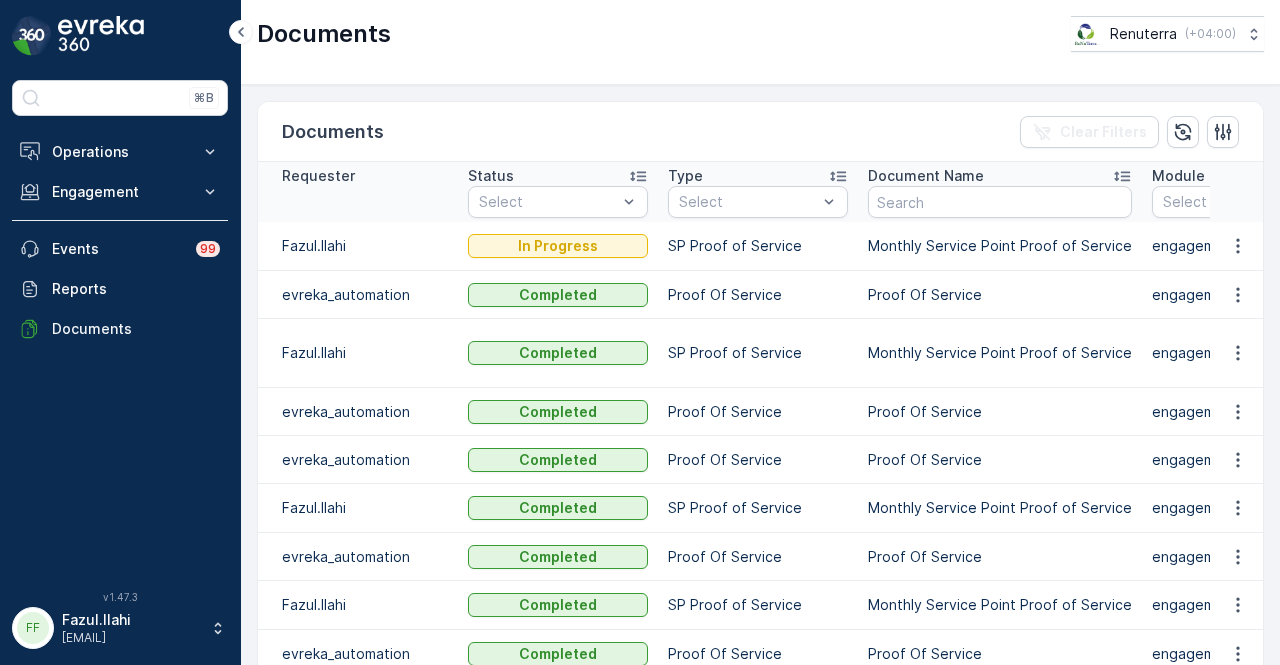 scroll, scrollTop: 0, scrollLeft: 0, axis: both 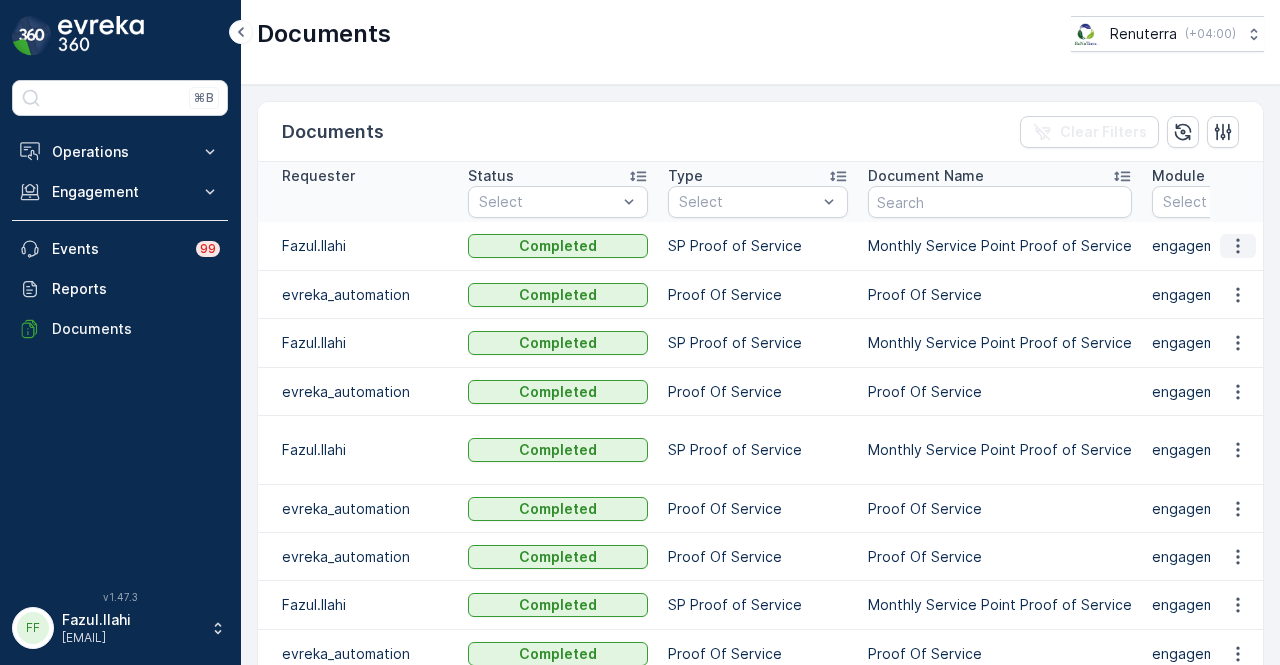 click at bounding box center (1238, 246) 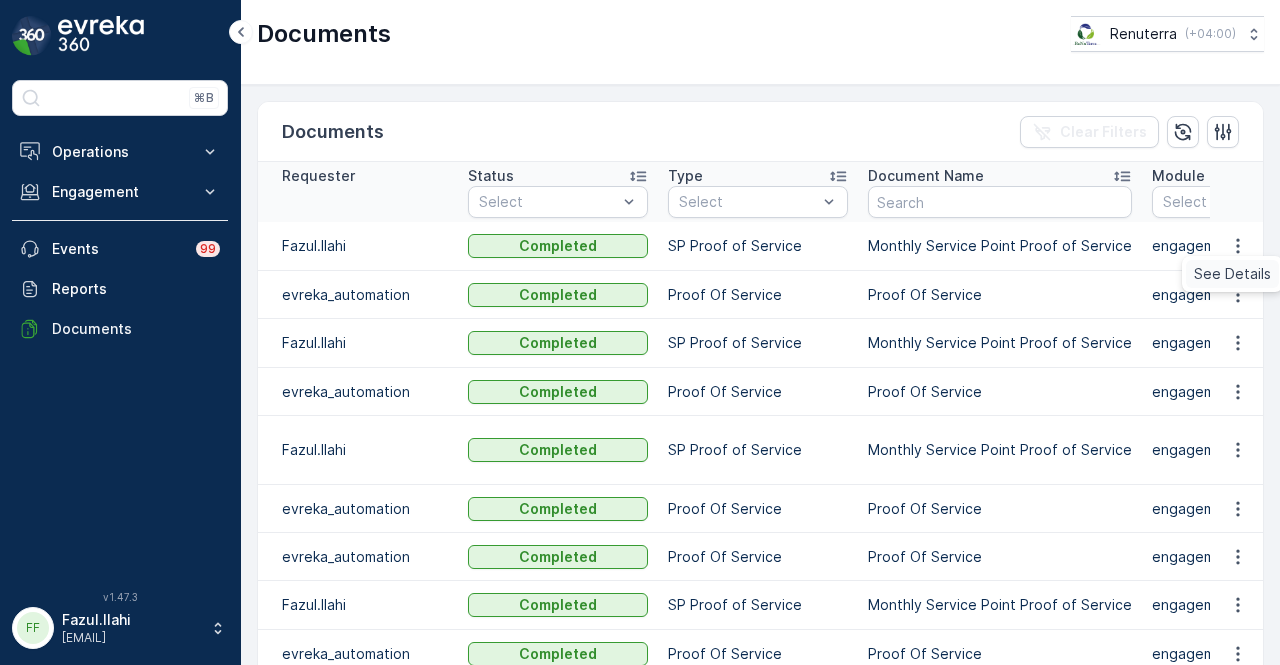 click on "See Details" at bounding box center [1232, 274] 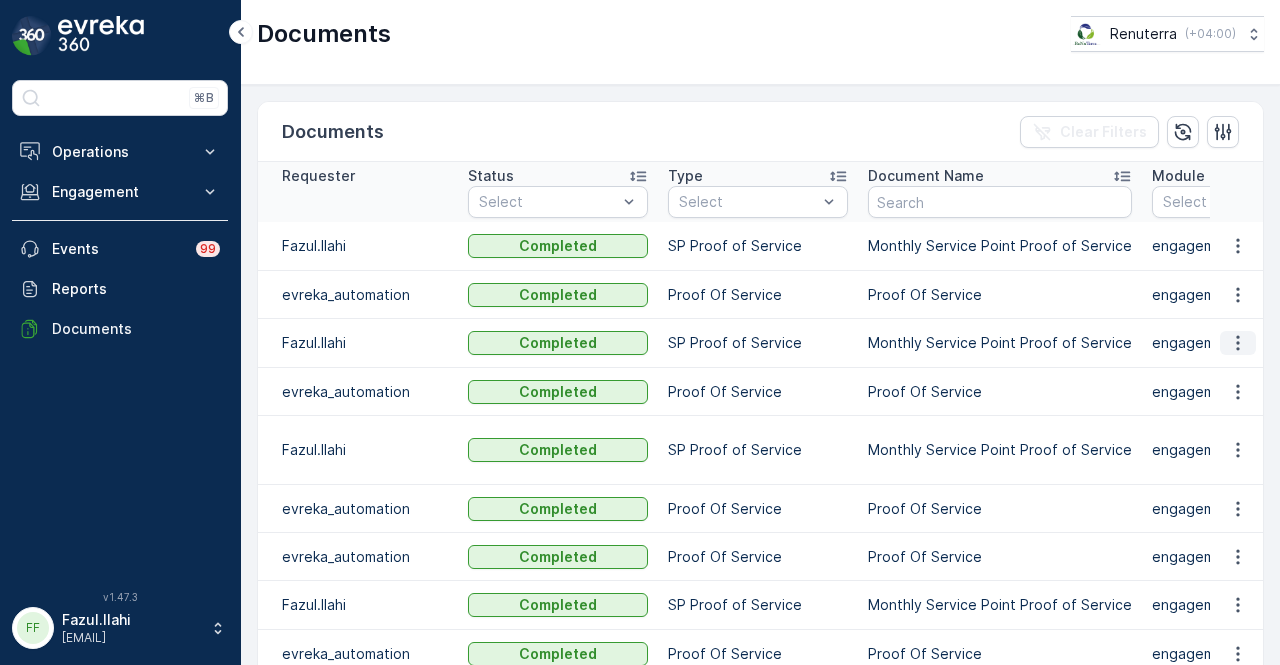 click 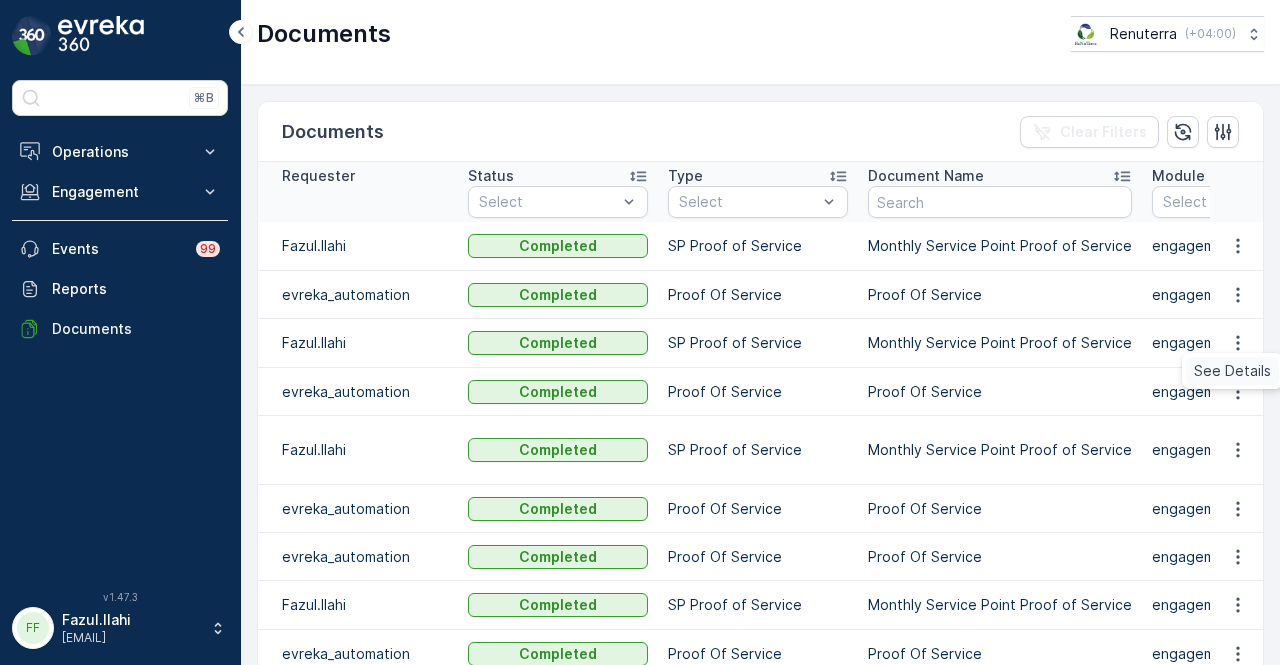 click on "See Details" at bounding box center [1232, 371] 